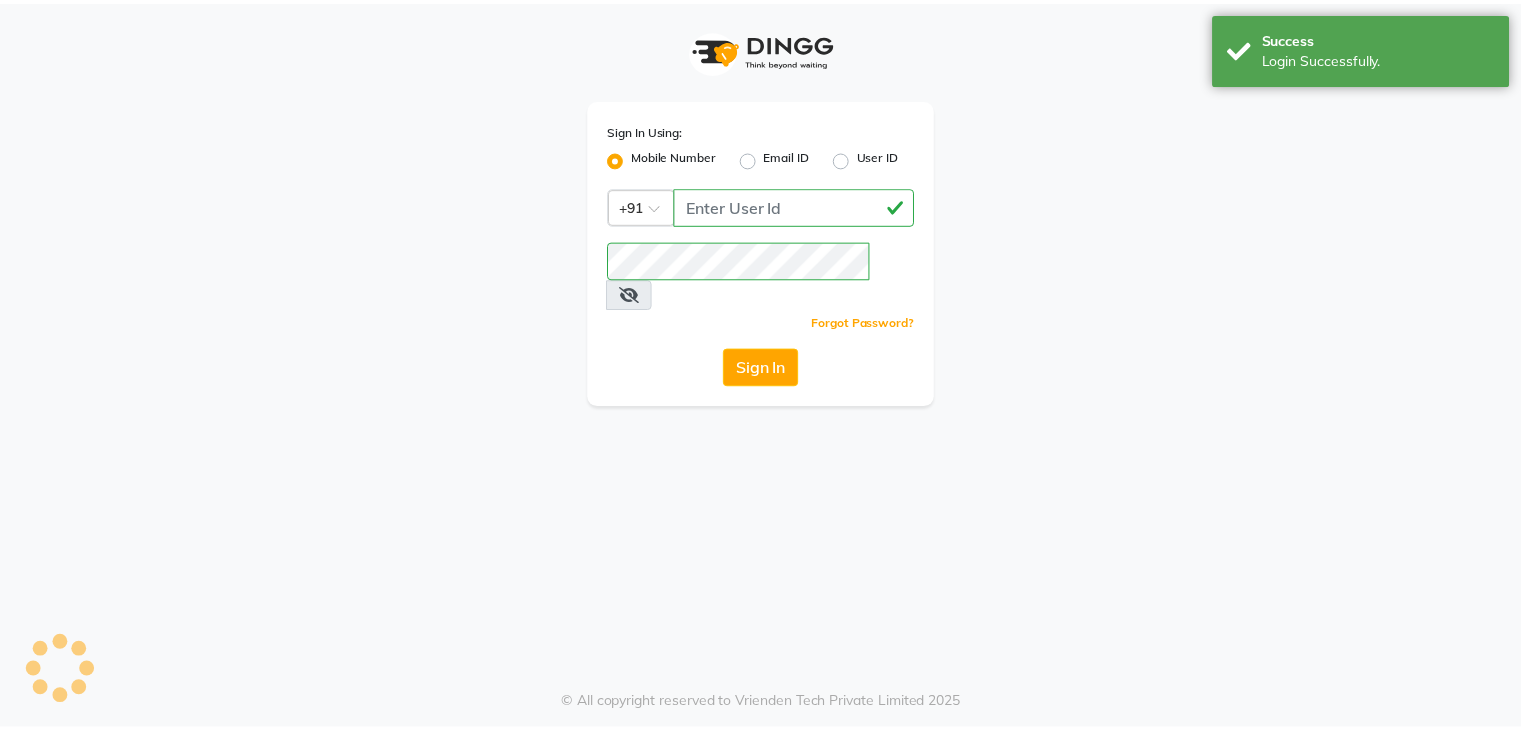 scroll, scrollTop: 0, scrollLeft: 0, axis: both 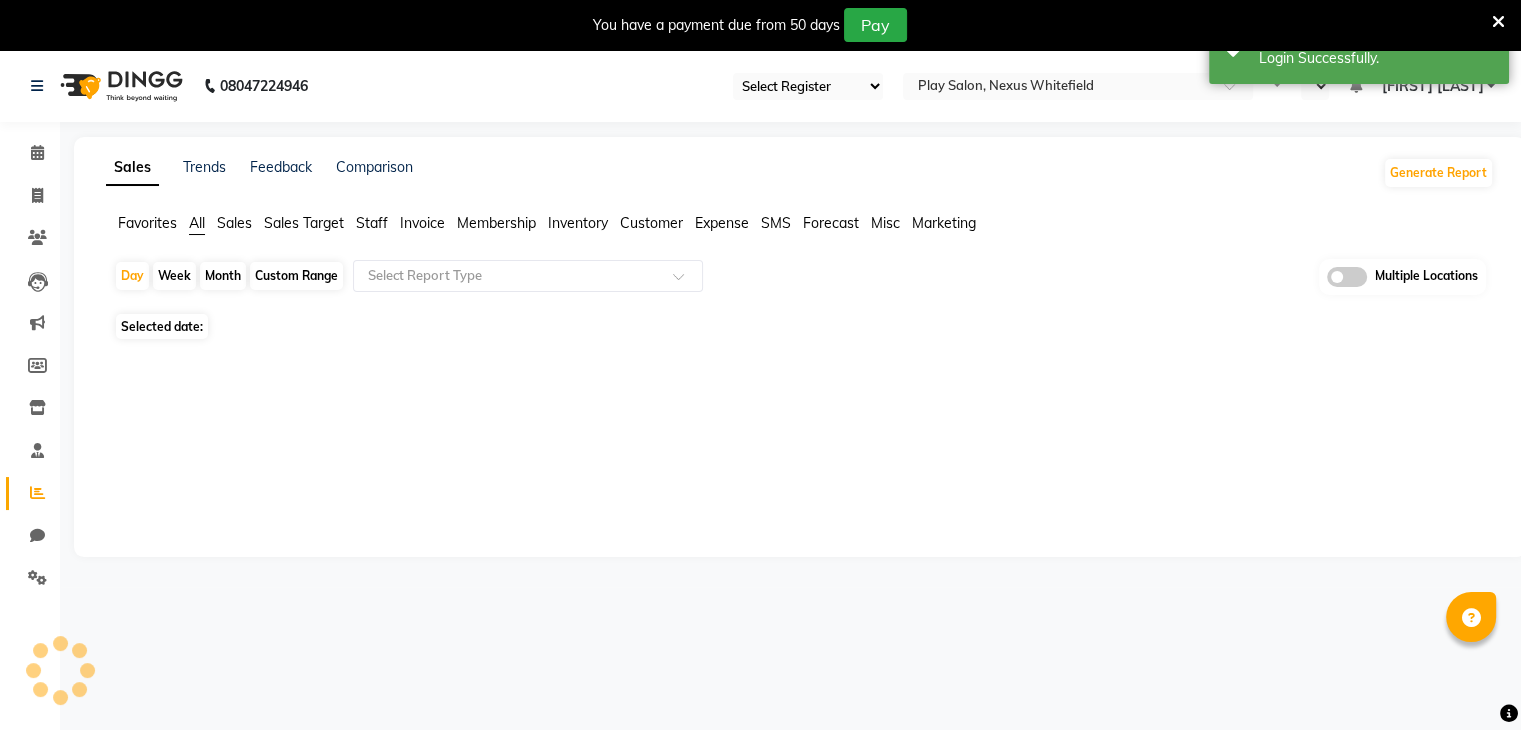 select on "en" 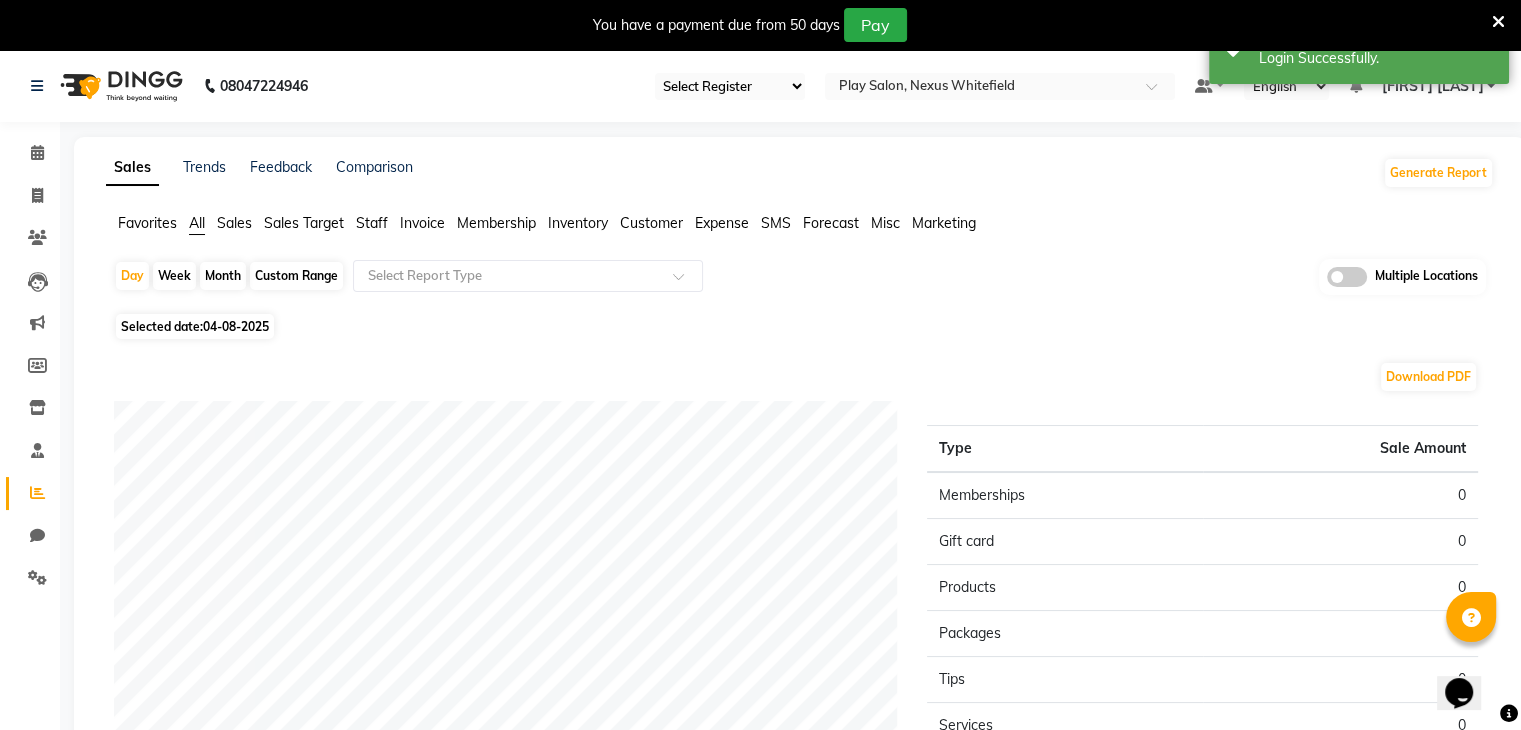 scroll, scrollTop: 0, scrollLeft: 0, axis: both 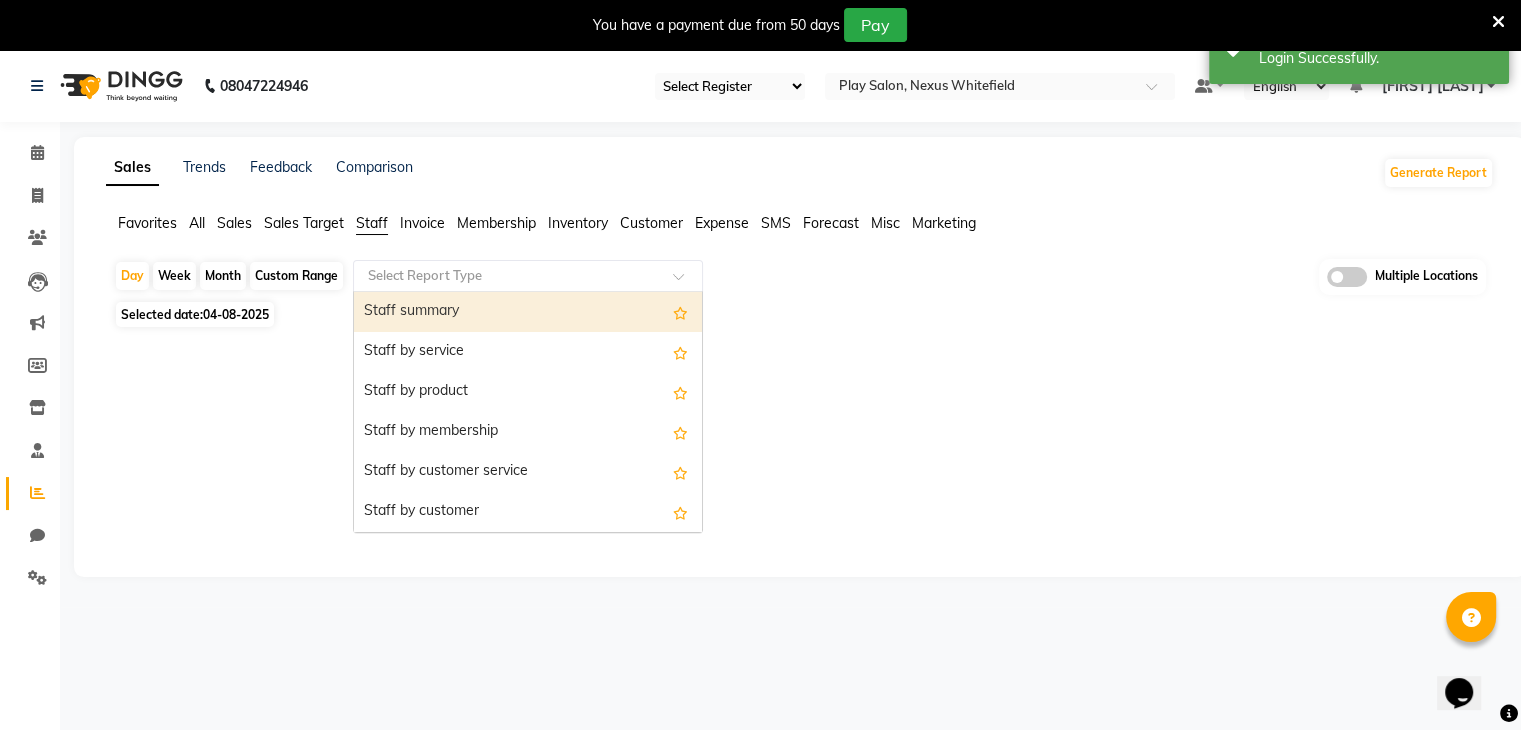click on "Select Report Type" 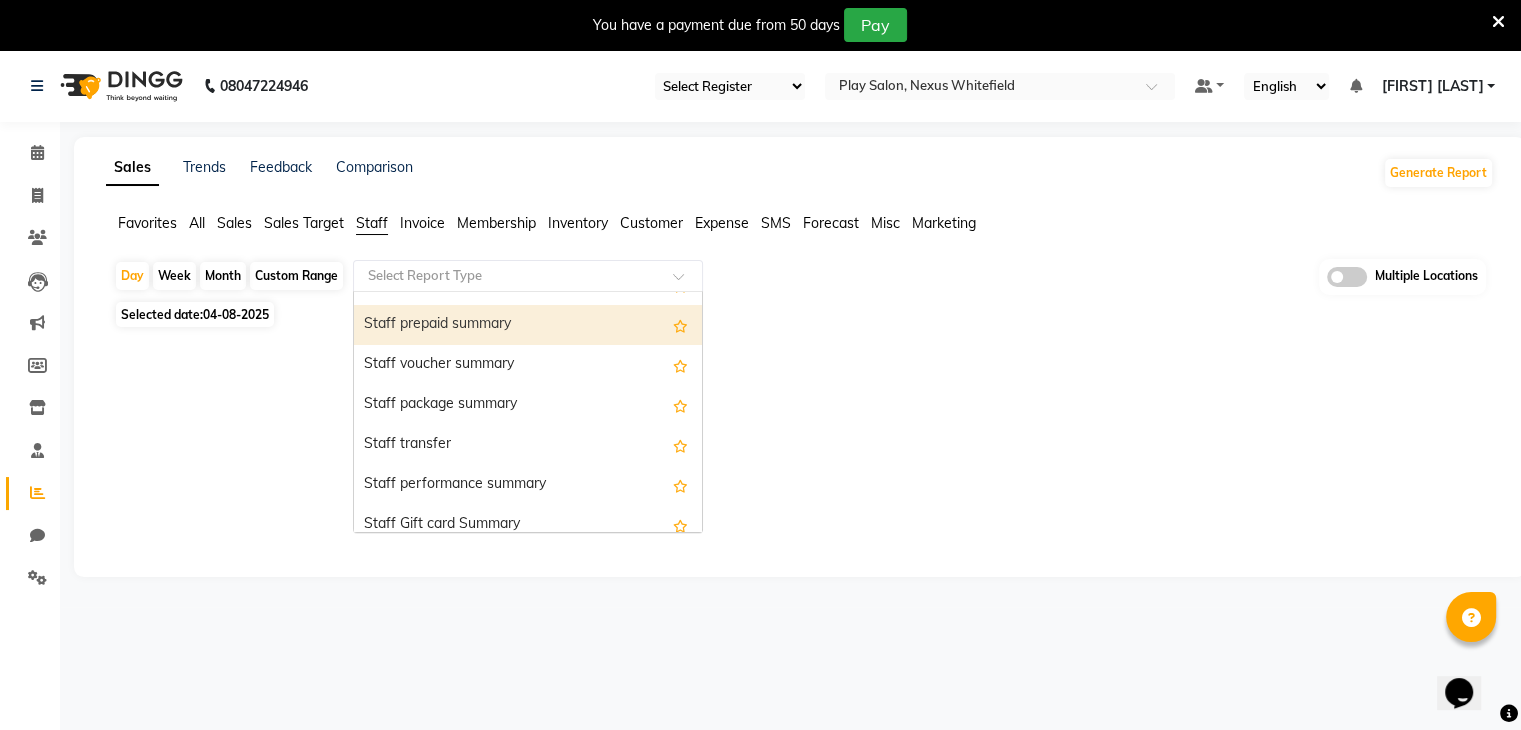 scroll, scrollTop: 640, scrollLeft: 0, axis: vertical 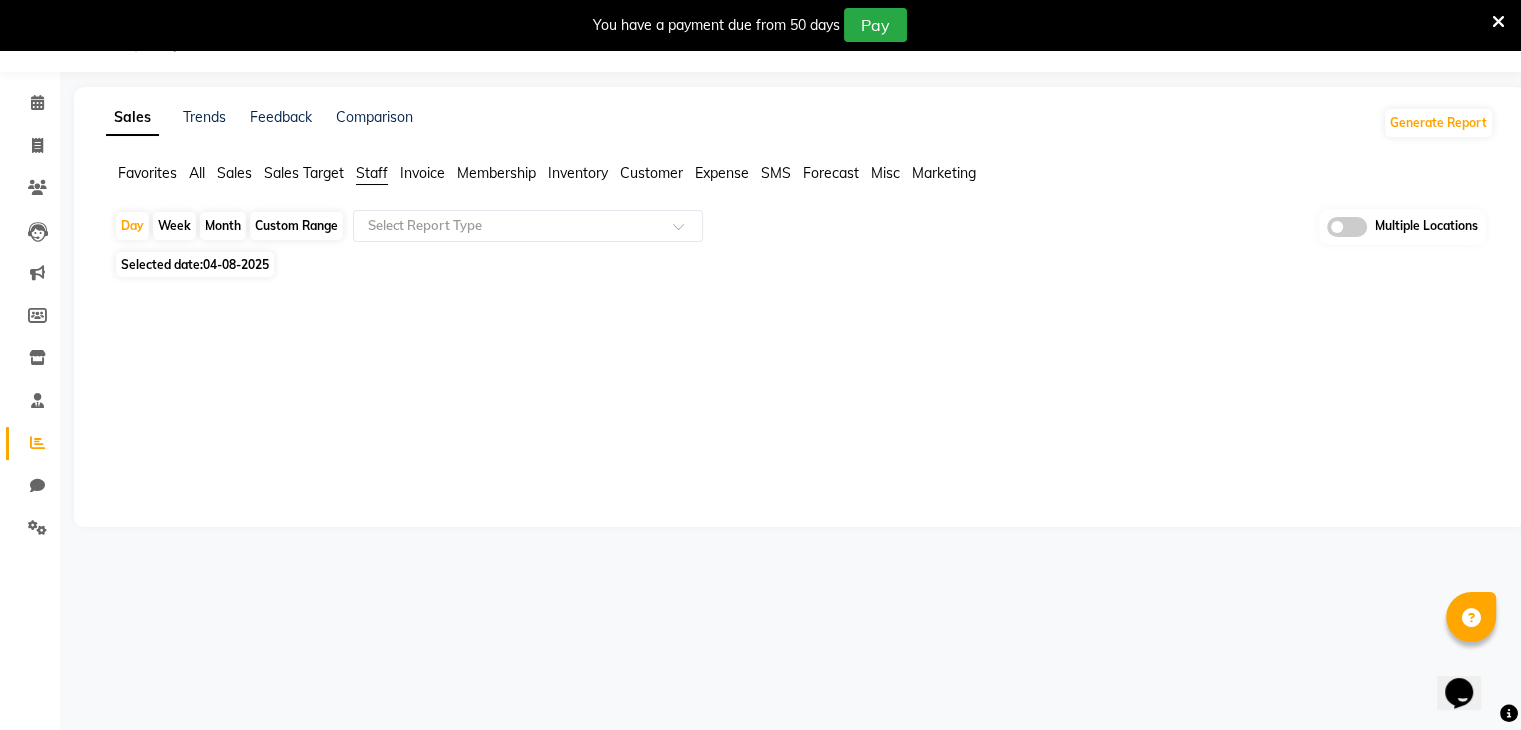 click on "Sales Target" 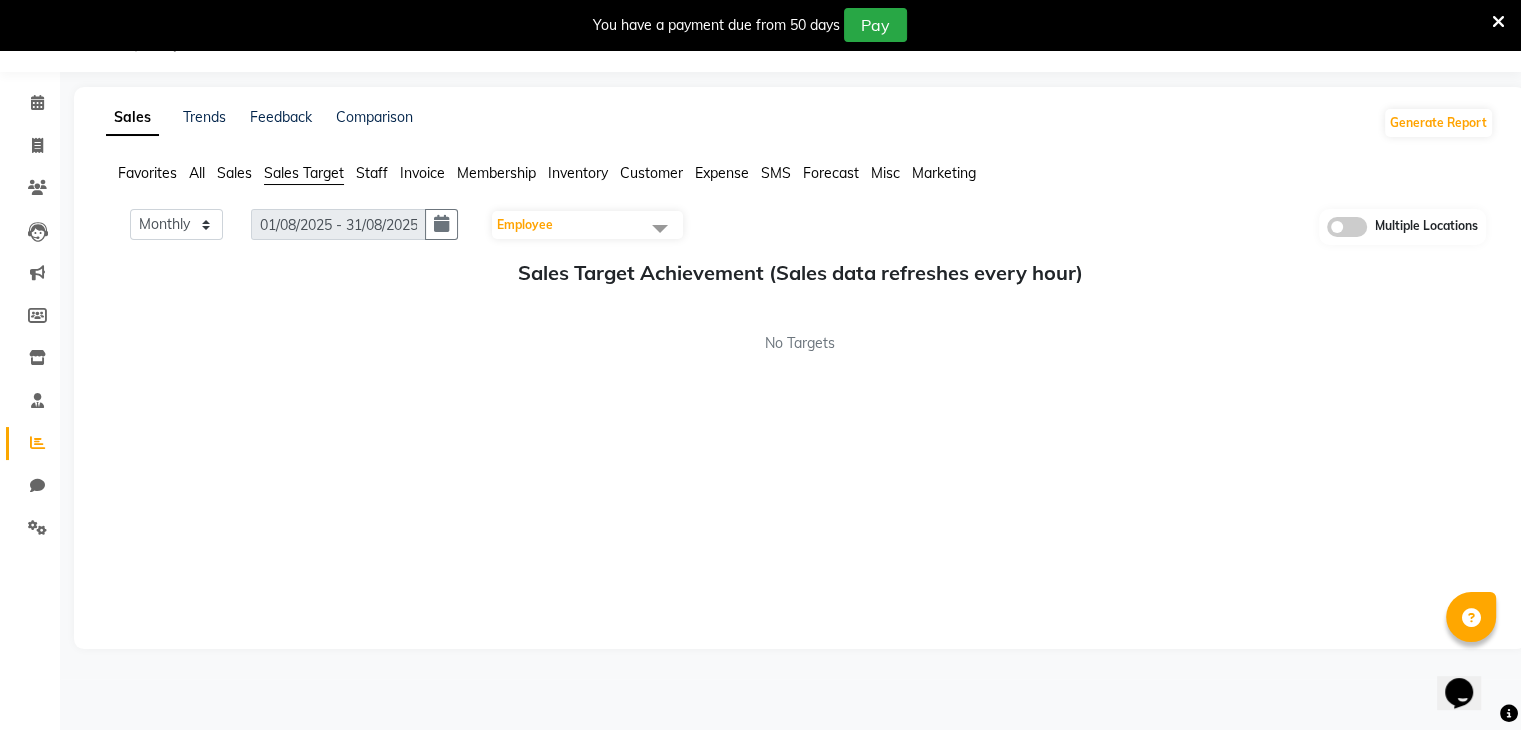 click on "Sales" 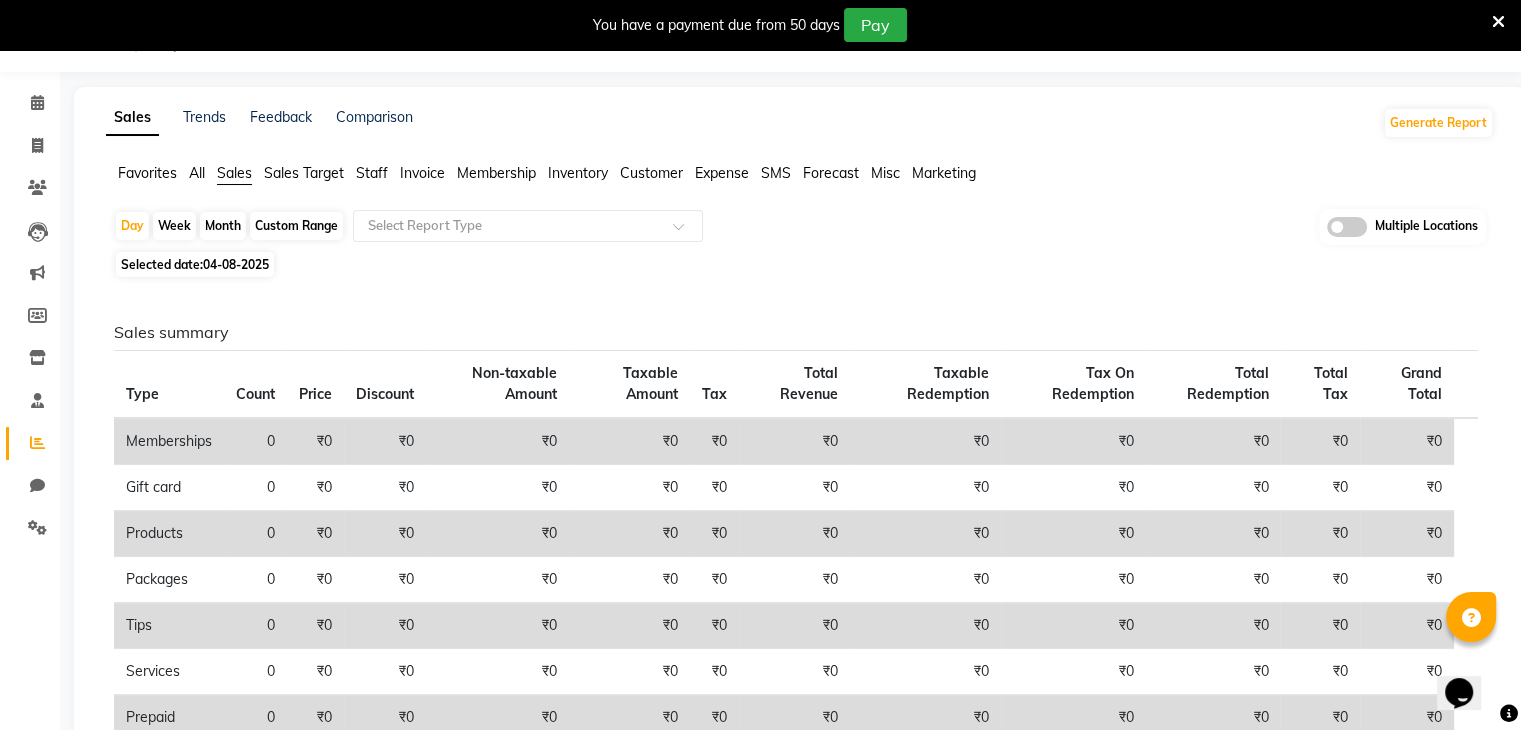 click on "All" 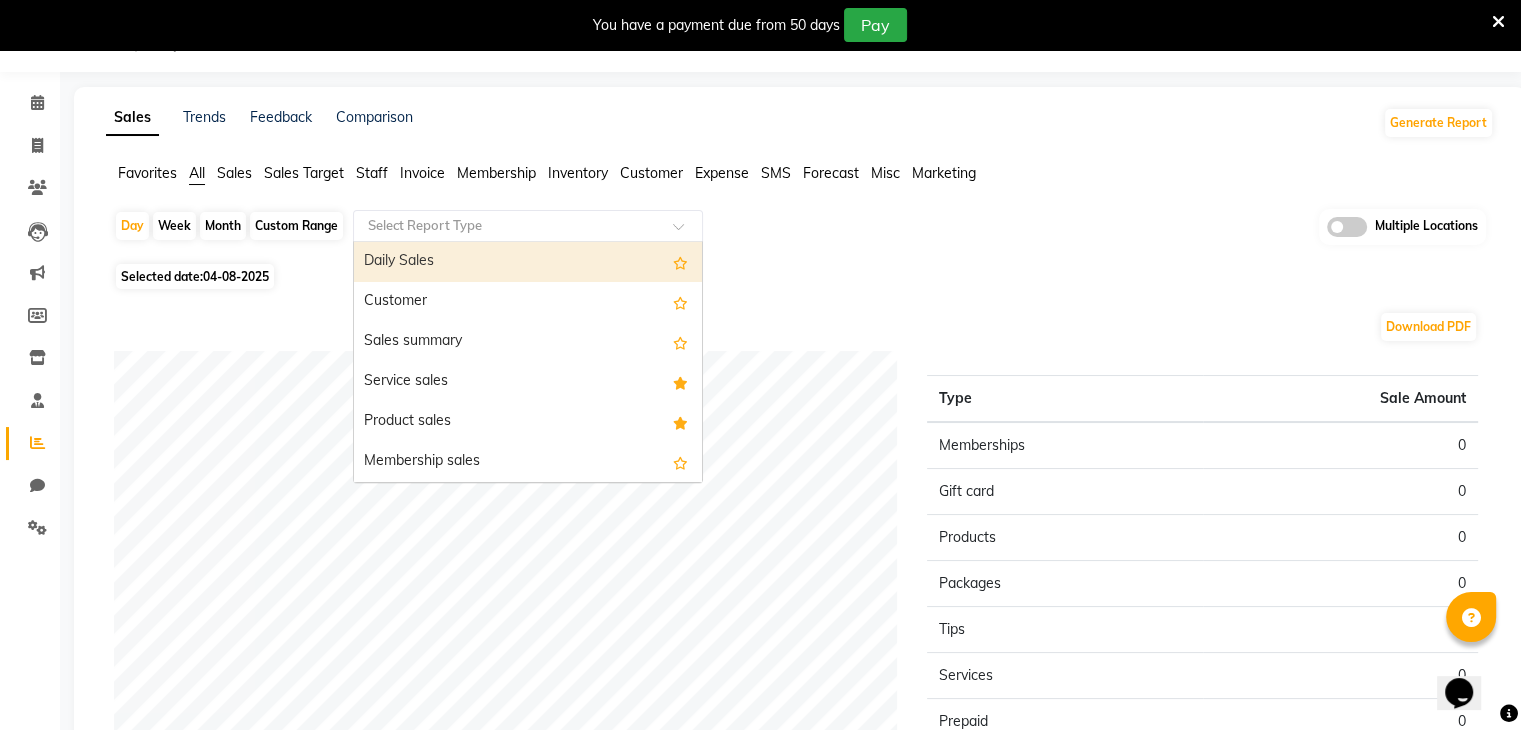 click 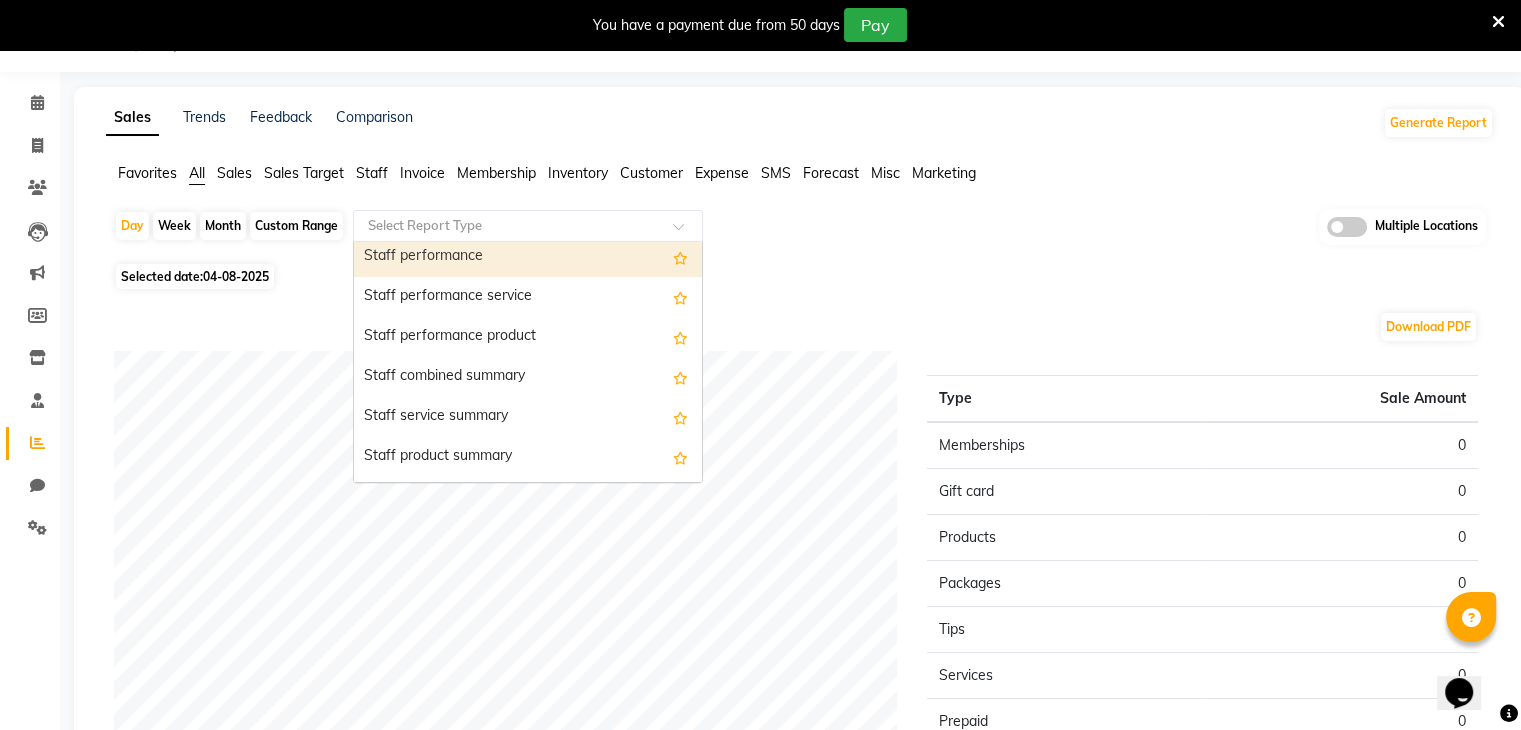 scroll, scrollTop: 1046, scrollLeft: 0, axis: vertical 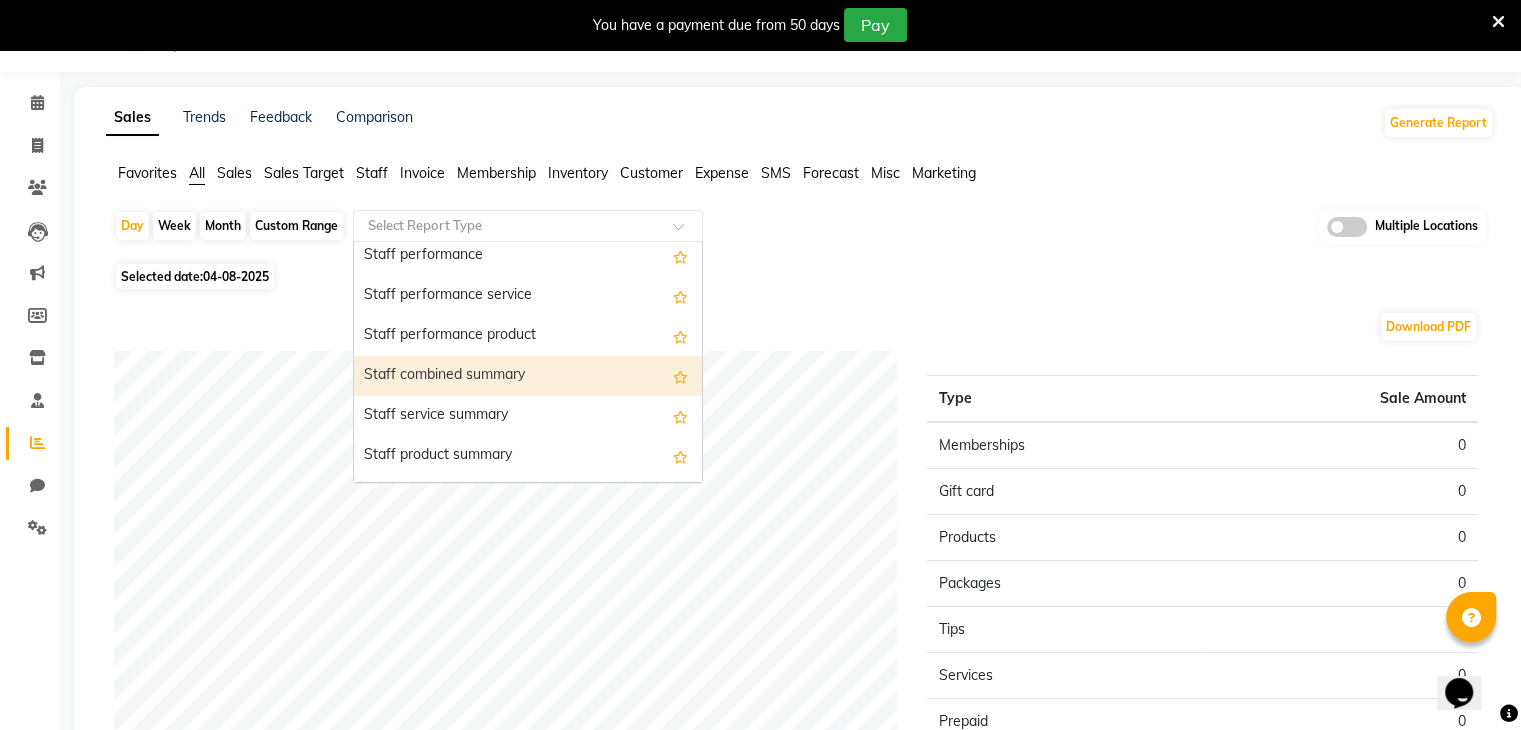 click on "Staff combined summary" at bounding box center (528, 376) 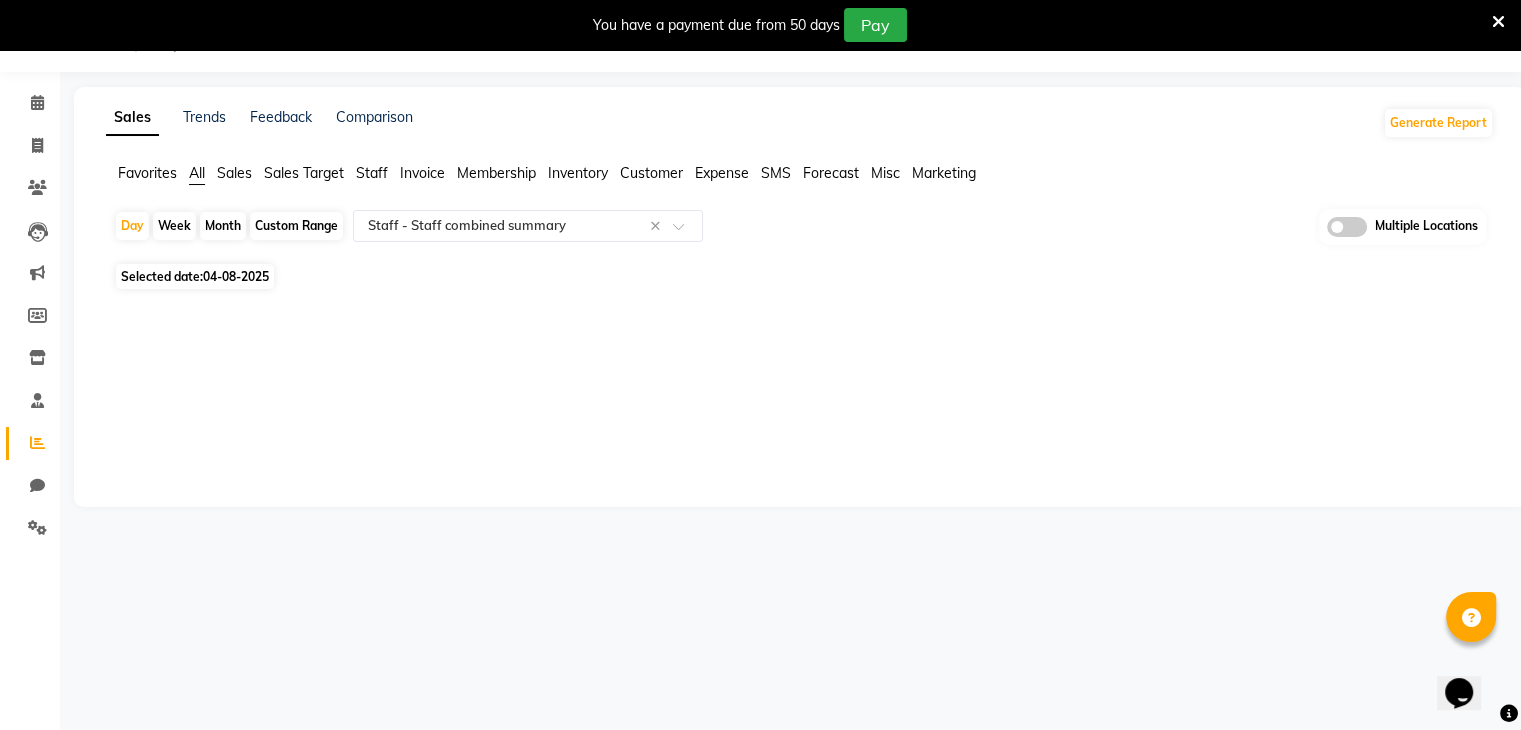 click on "Custom Range" 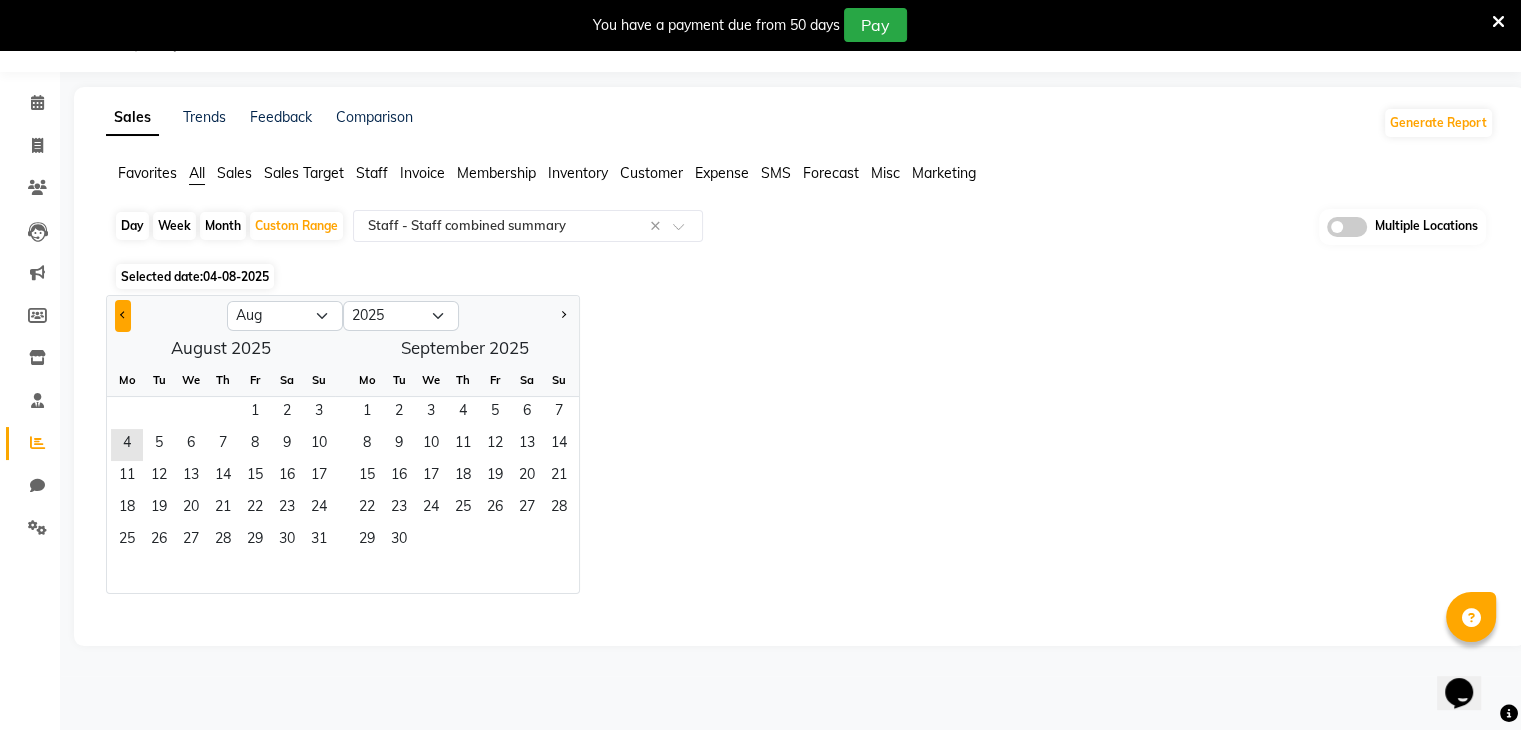 click 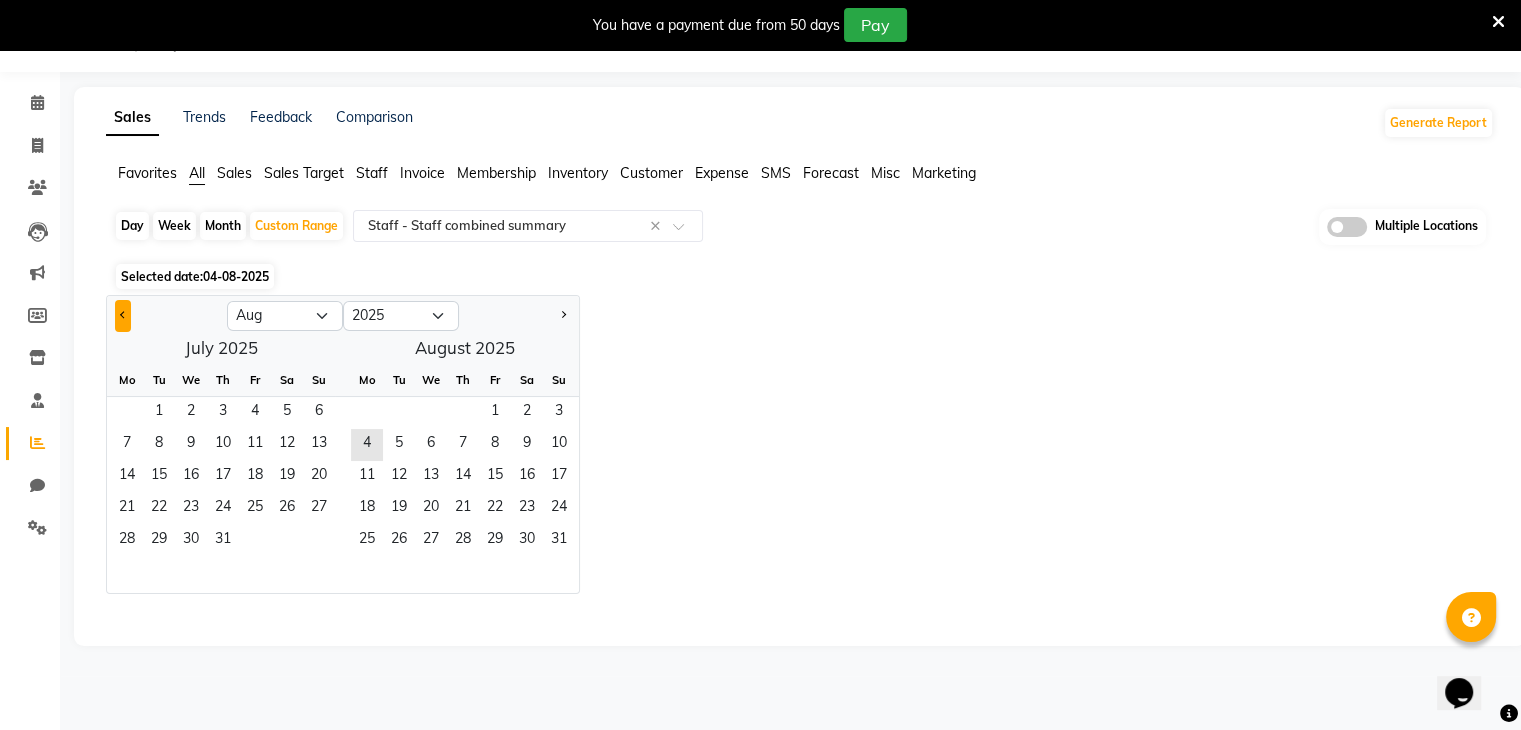 select on "7" 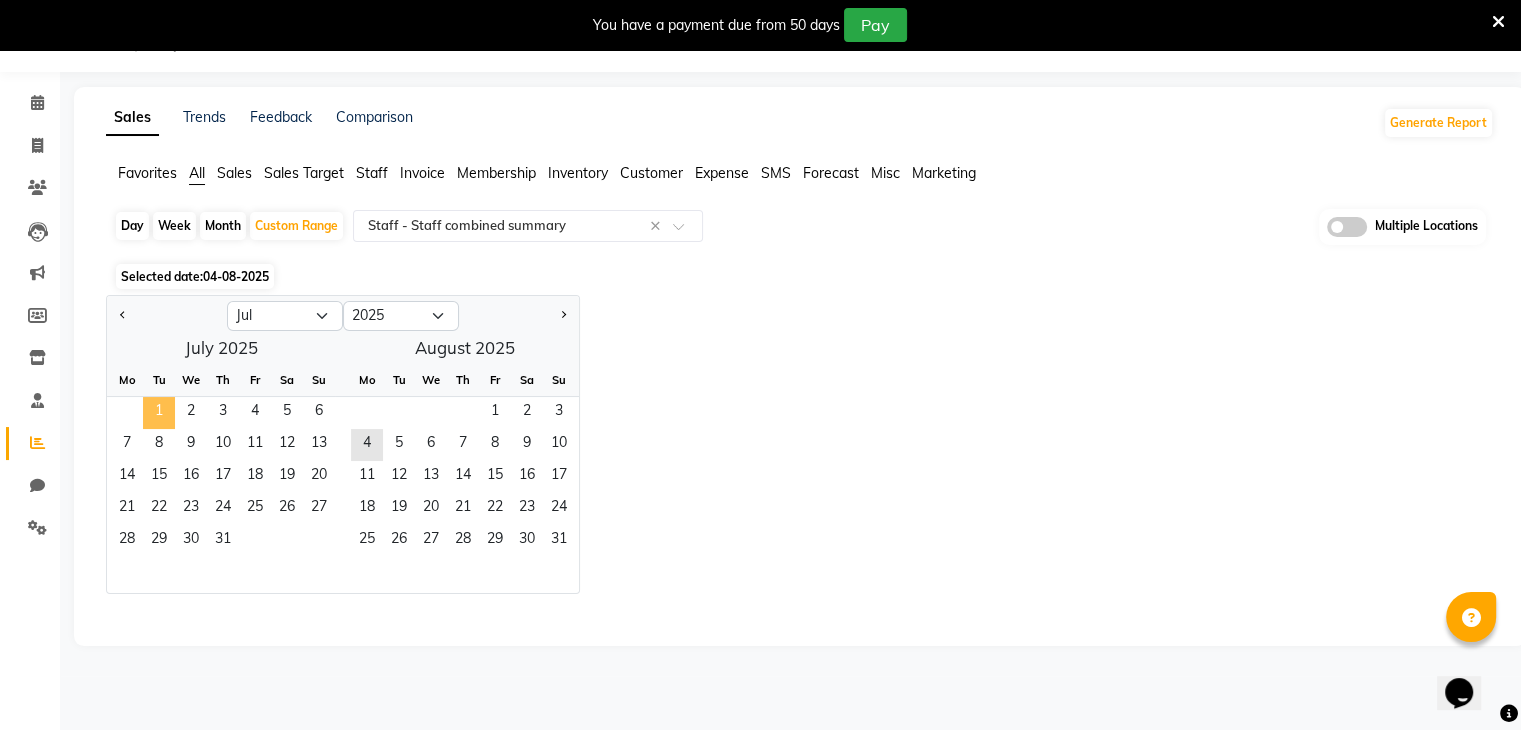 click on "1" 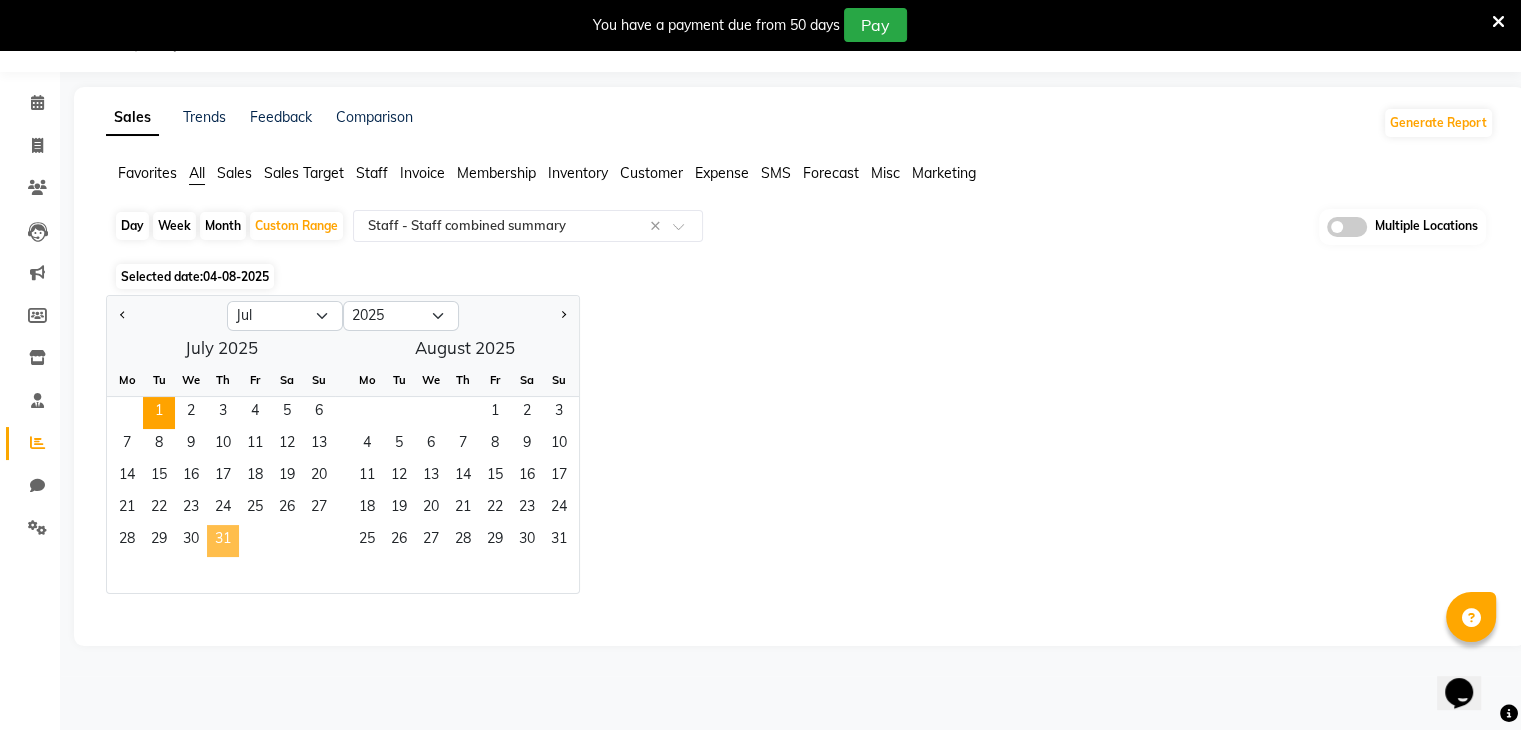 click on "31" 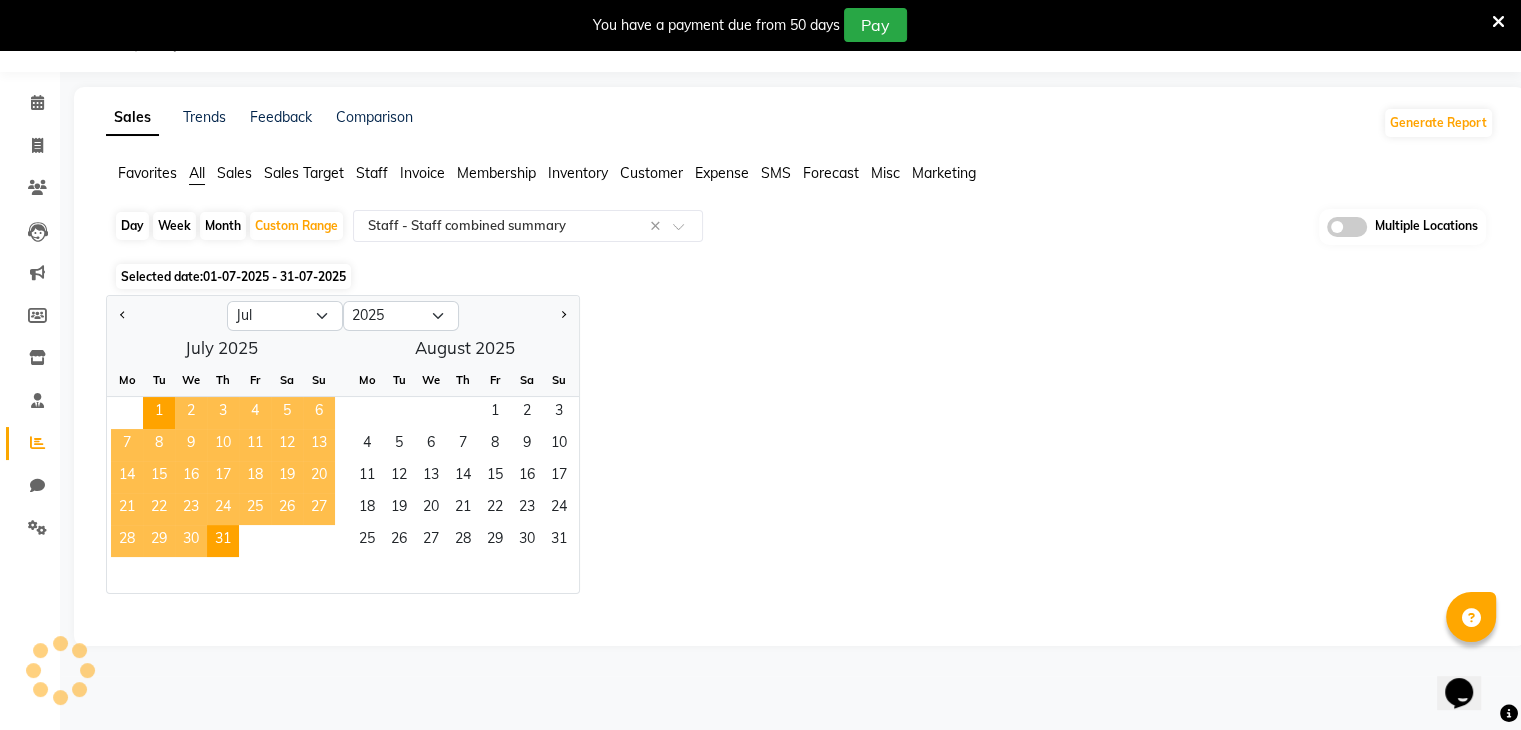 select on "full_report" 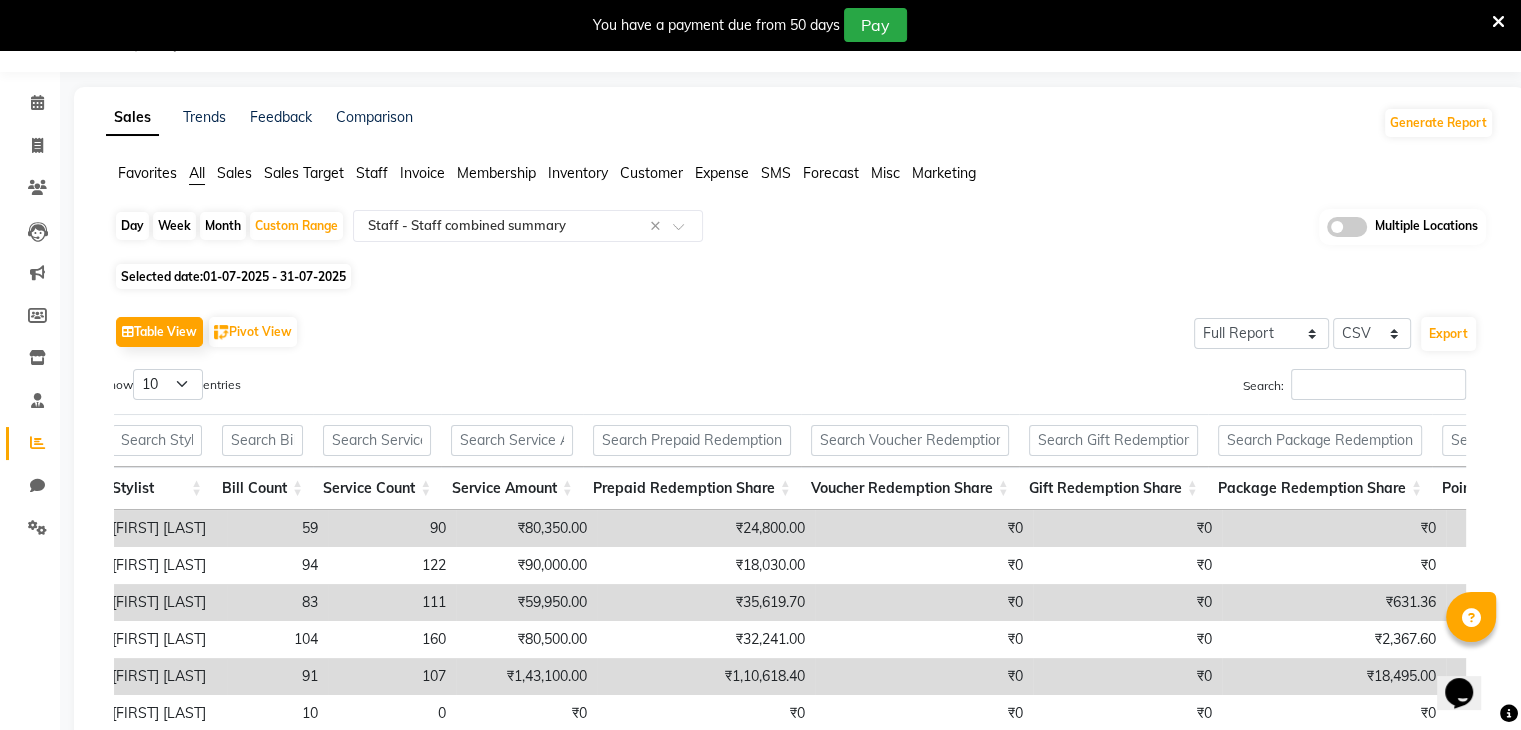 scroll, scrollTop: 0, scrollLeft: 15, axis: horizontal 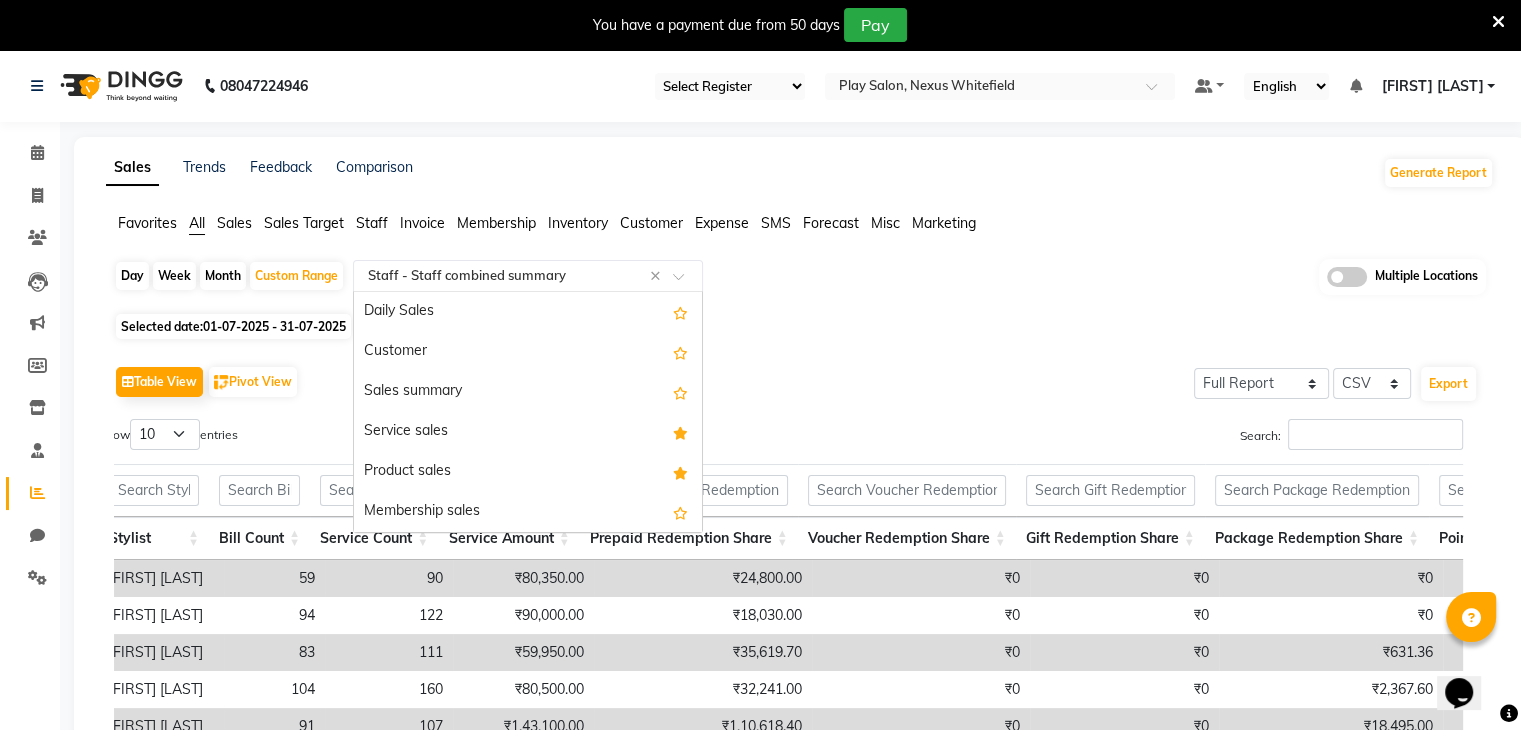 click 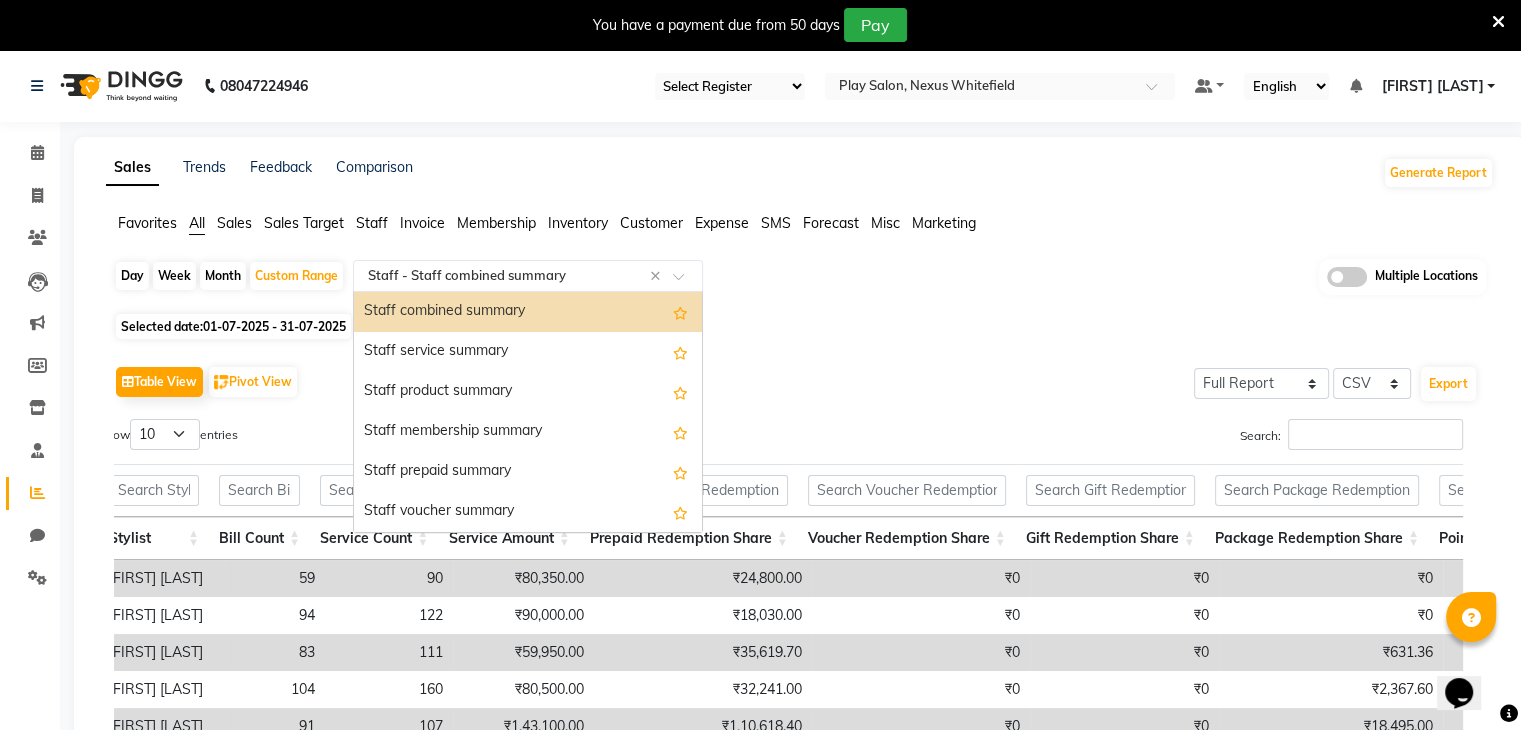 click on "Table View   Pivot View  Select Full Report Filtered Report Select CSV PDF  Export  Show  10 25 50 100  entries Search: Stylist Bill Count Service Count Service Amount Prepaid Redemption Share Voucher Redemption Share Gift Redemption Share Package Redemption Share Point Redemption Share Wallet Redemption Share Net Service Amount Product Net Membership Net Prepaid Net Voucher Net Gift Net Package Net Stylist Bill Count Service Count Service Amount Prepaid Redemption Share Voucher Redemption Share Gift Redemption Share Package Redemption Share Point Redemption Share Wallet Redemption Share Net Service Amount Product Net Membership Net Prepaid Net Voucher Net Gift Net Package Net Total 997 1279 ₹10,95,250.00 ₹4,89,139.60 ₹0 ₹0 ₹59,081.64 ₹0 ₹0 ₹16,43,471.24 ₹2,60,165.29 ₹0 ₹4,20,000.00 ₹0 ₹0 ₹59,082.00 [FIRST] [LAST] 59 90 ₹80,350.00 ₹24,800.00 ₹0 ₹0 ₹0 ₹0 ₹0 ₹1,05,150.00 ₹0 ₹0 ₹0 ₹0 ₹0 ₹0" 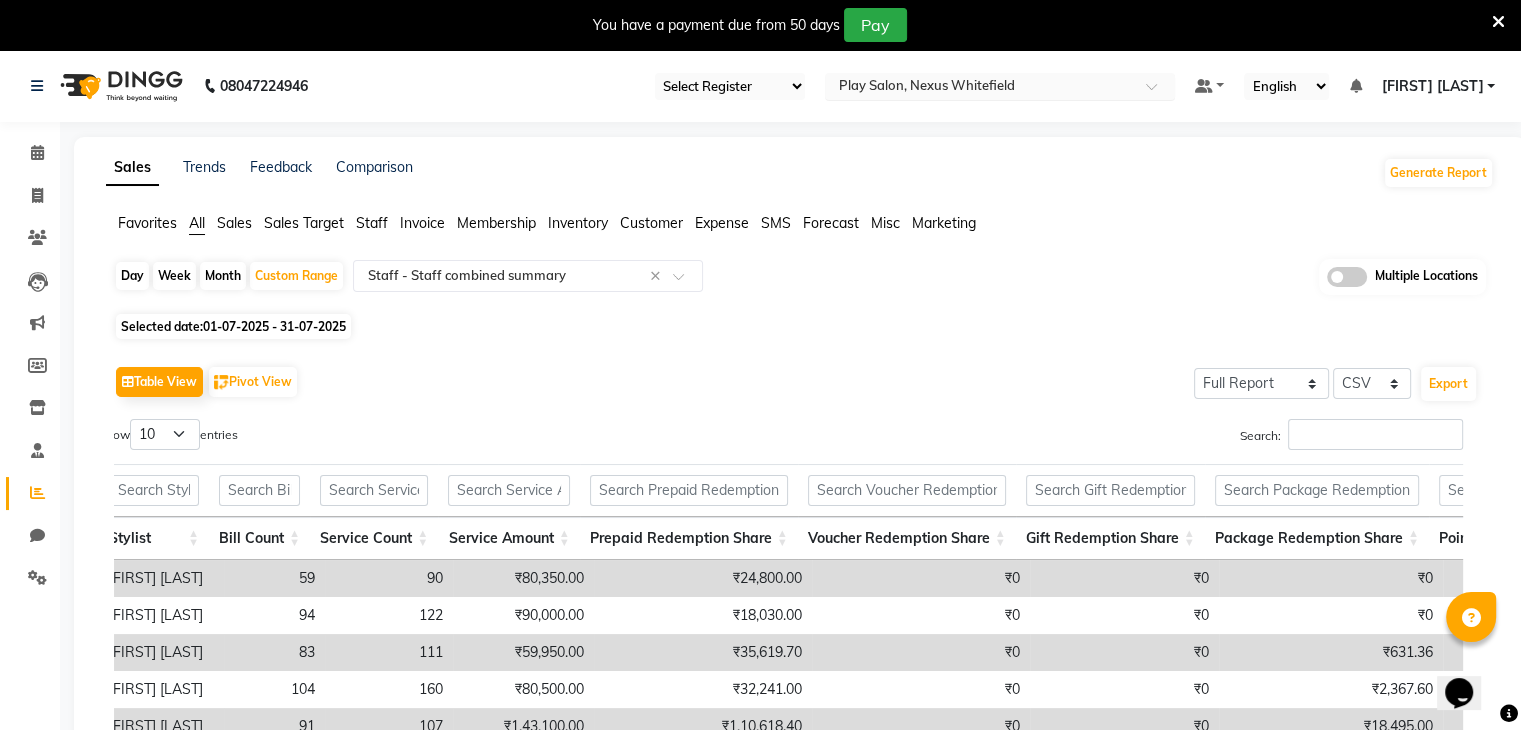 click at bounding box center (1000, 88) 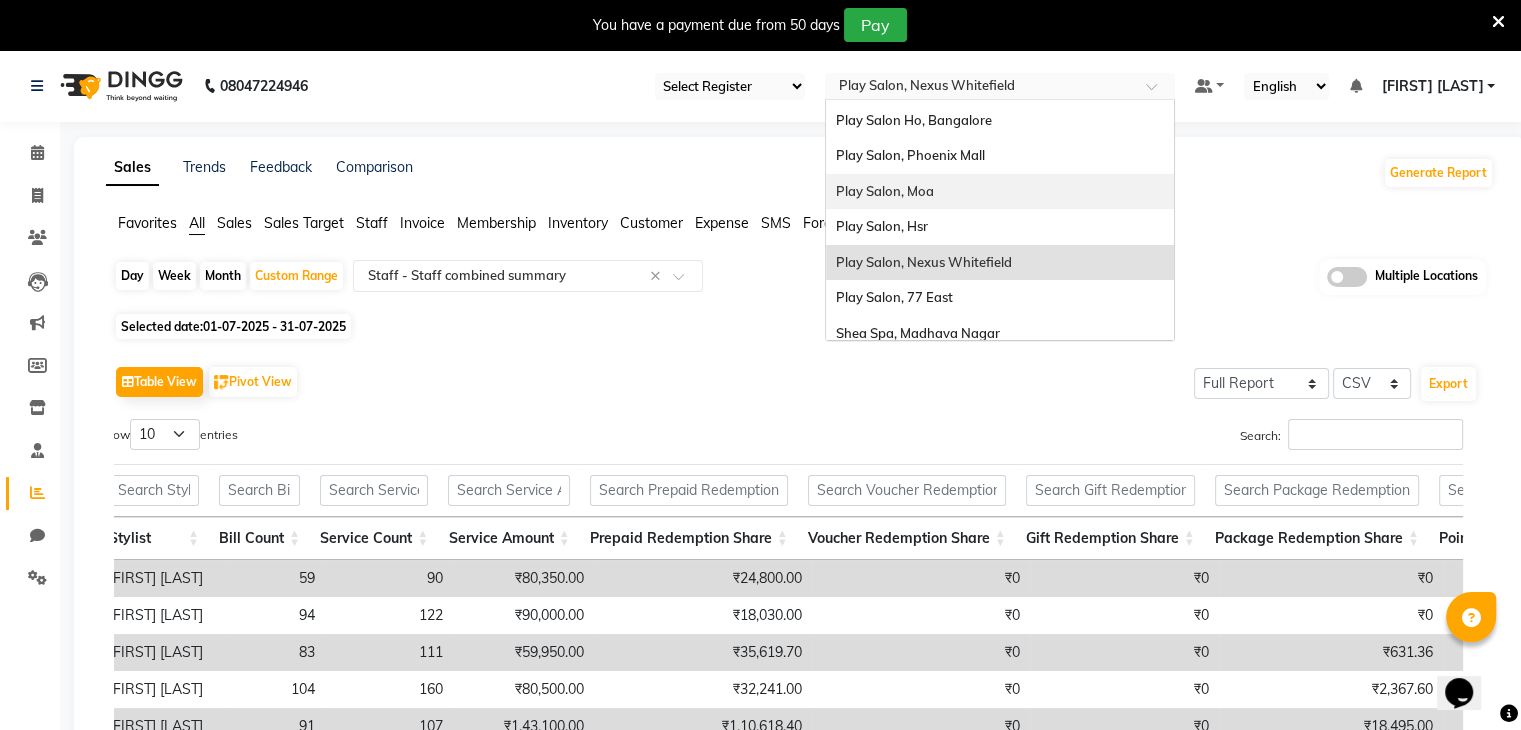 scroll, scrollTop: 79, scrollLeft: 0, axis: vertical 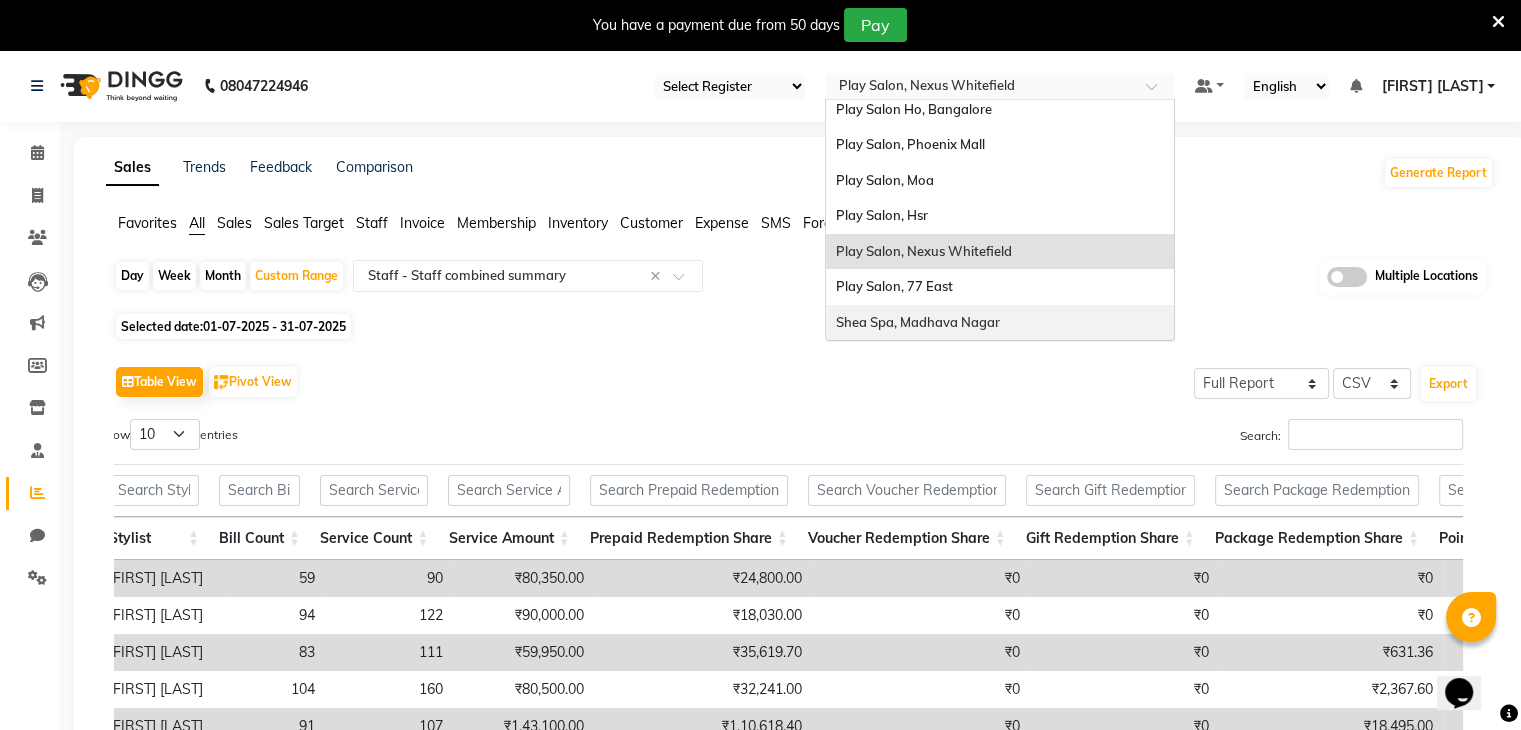 click on "Shea Spa, Madhava Nagar" at bounding box center (918, 322) 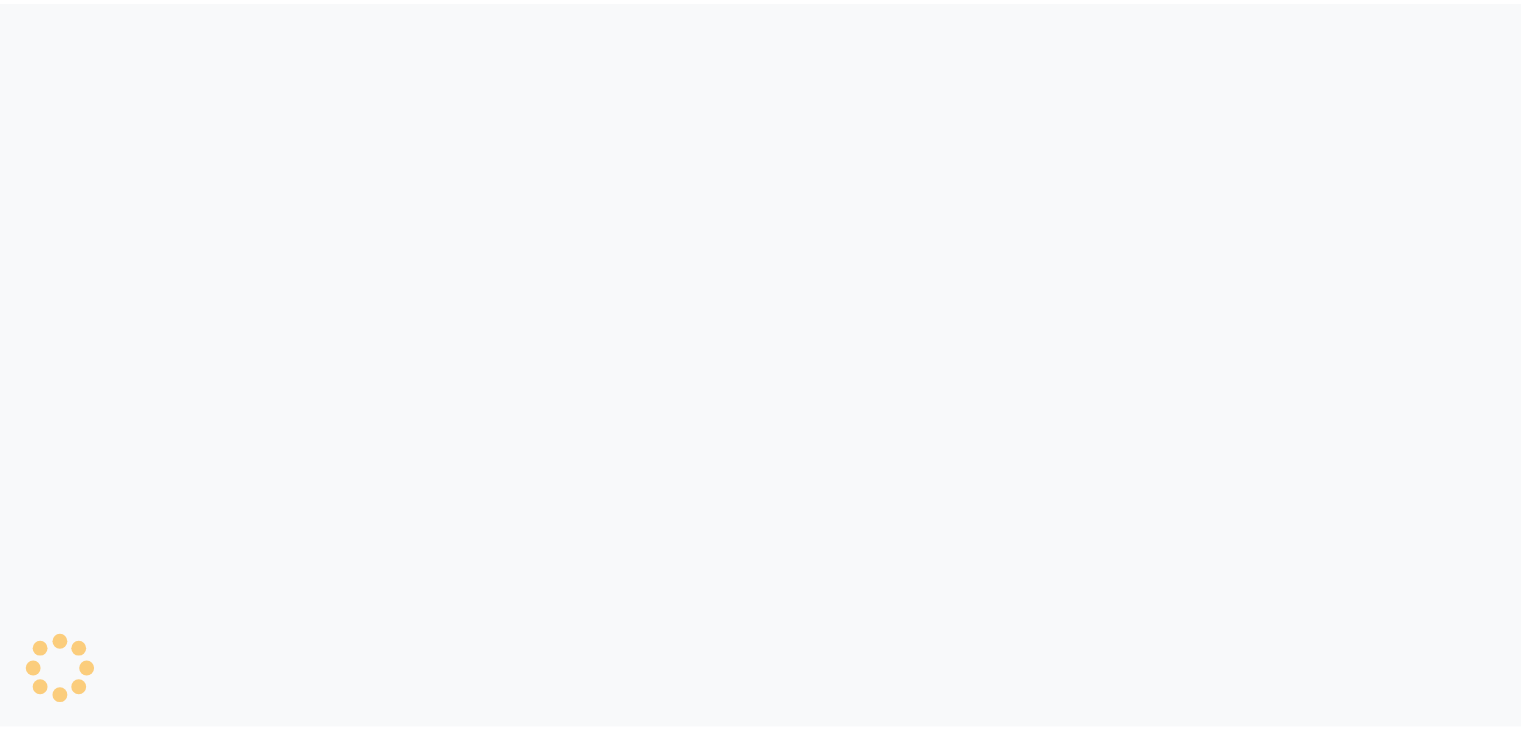 scroll, scrollTop: 0, scrollLeft: 0, axis: both 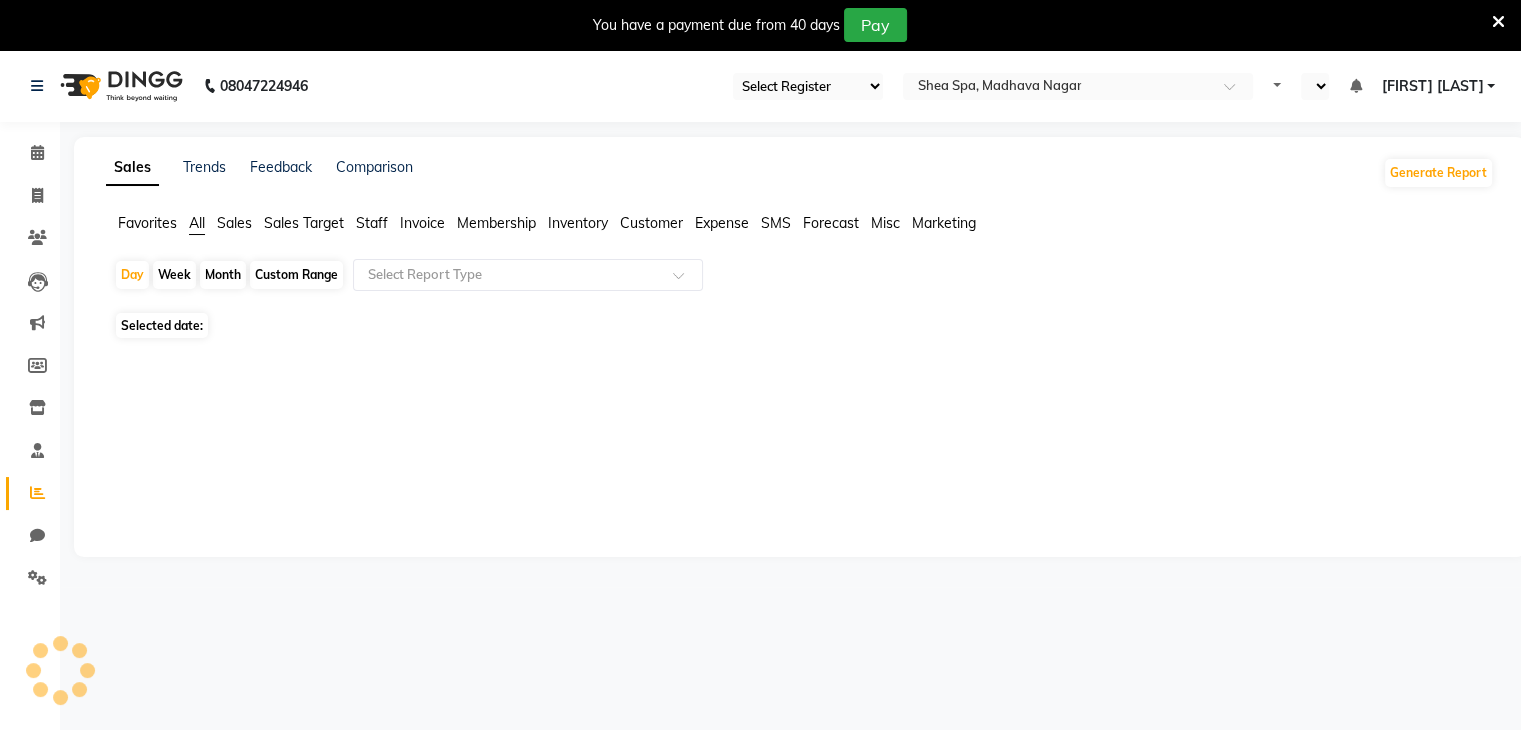 select on "en" 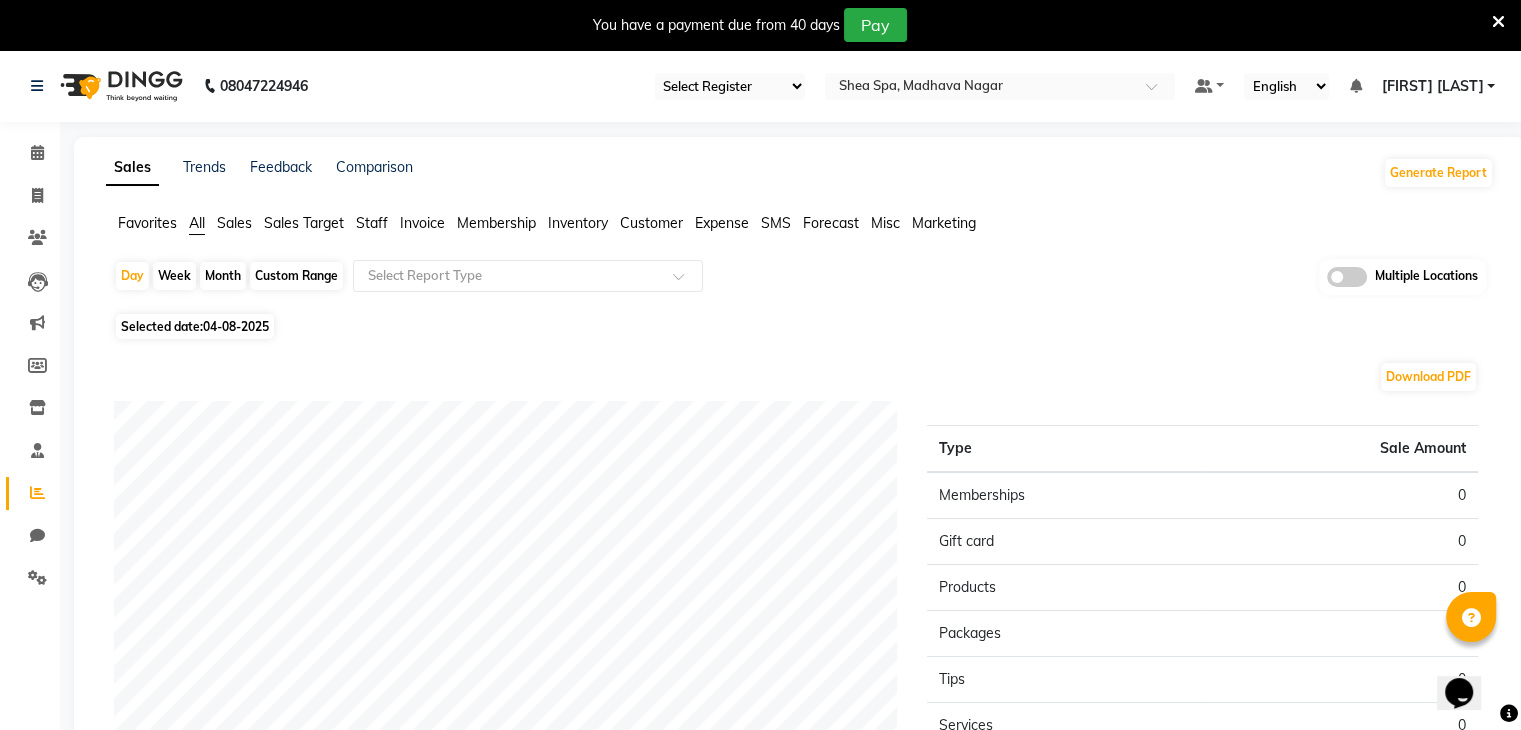 scroll, scrollTop: 0, scrollLeft: 0, axis: both 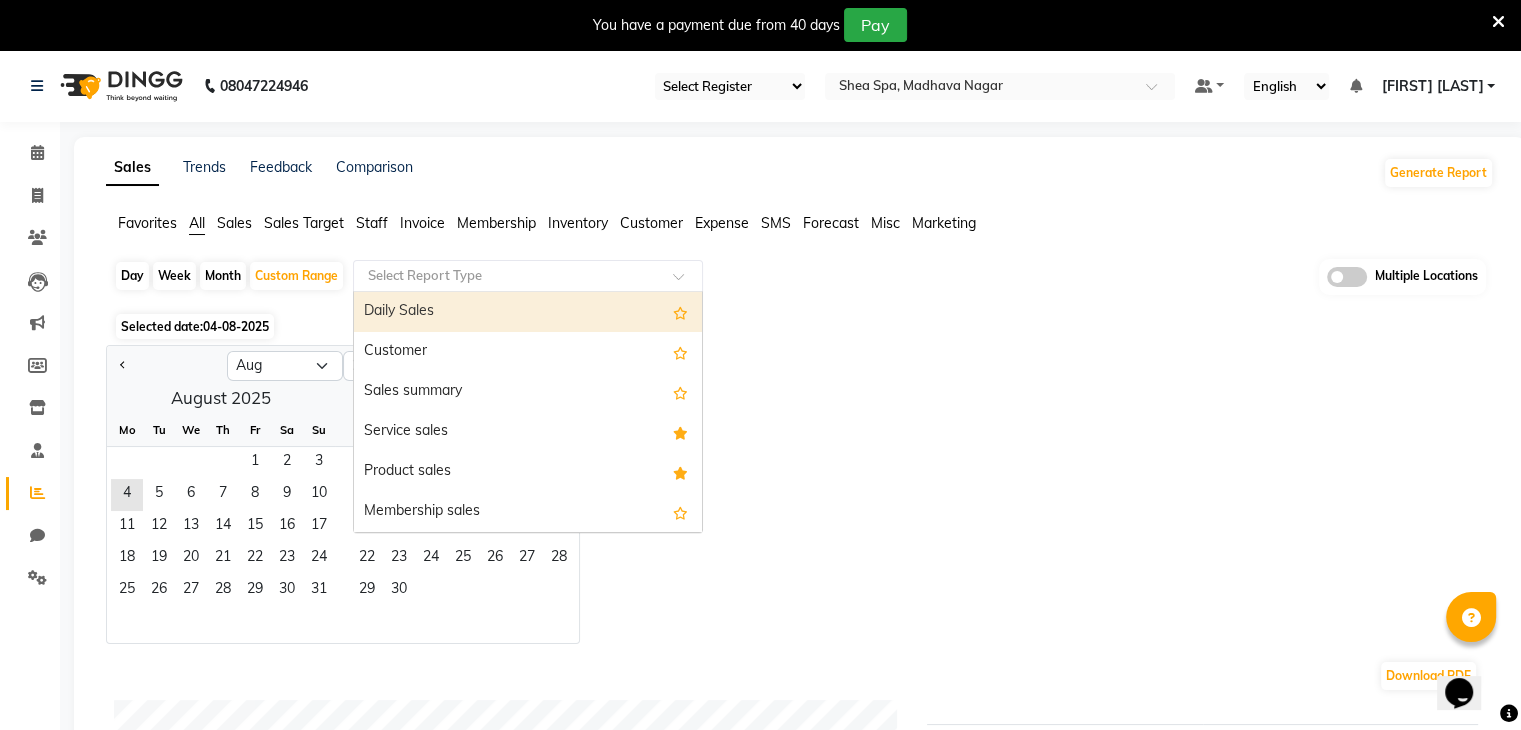 click on "Select Report Type" 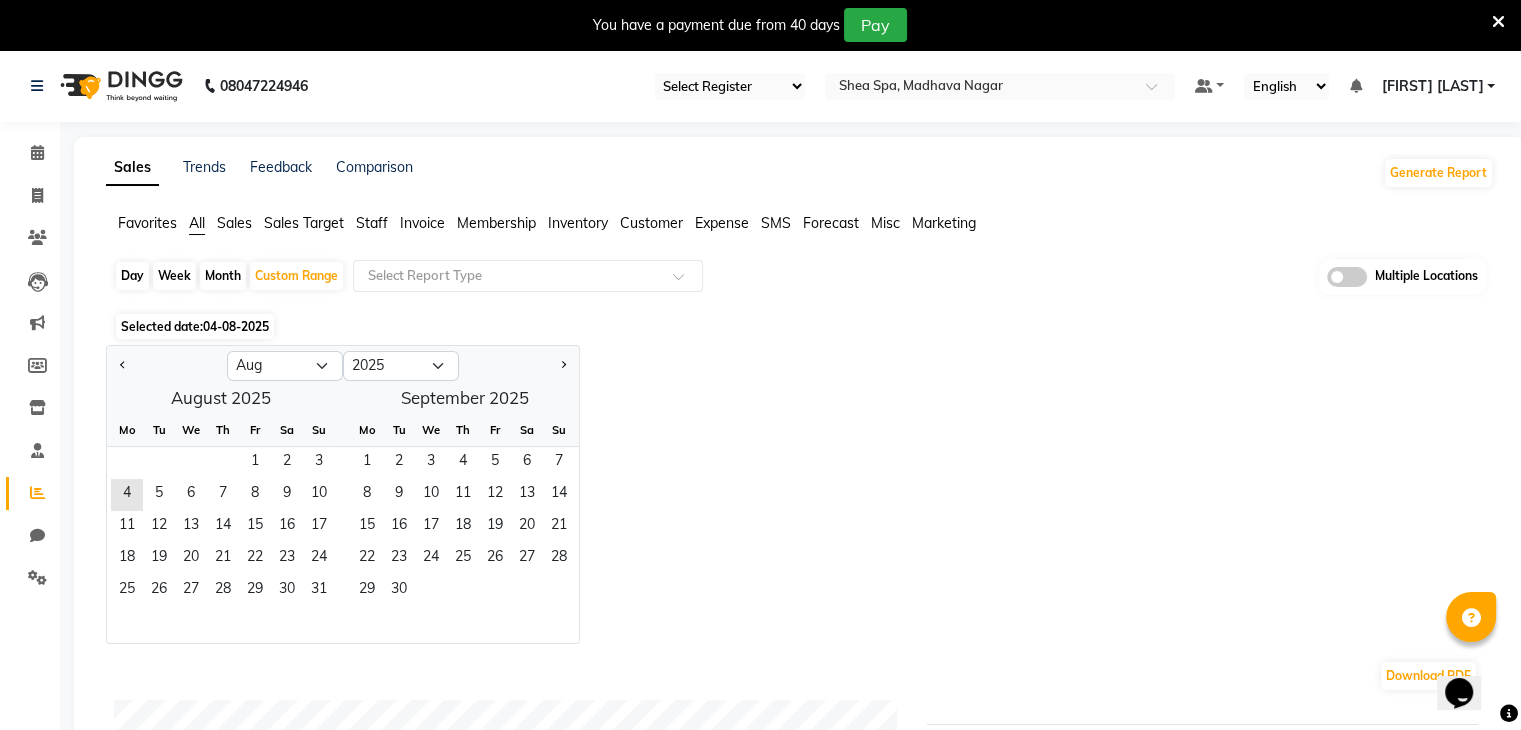 click on "Staff" 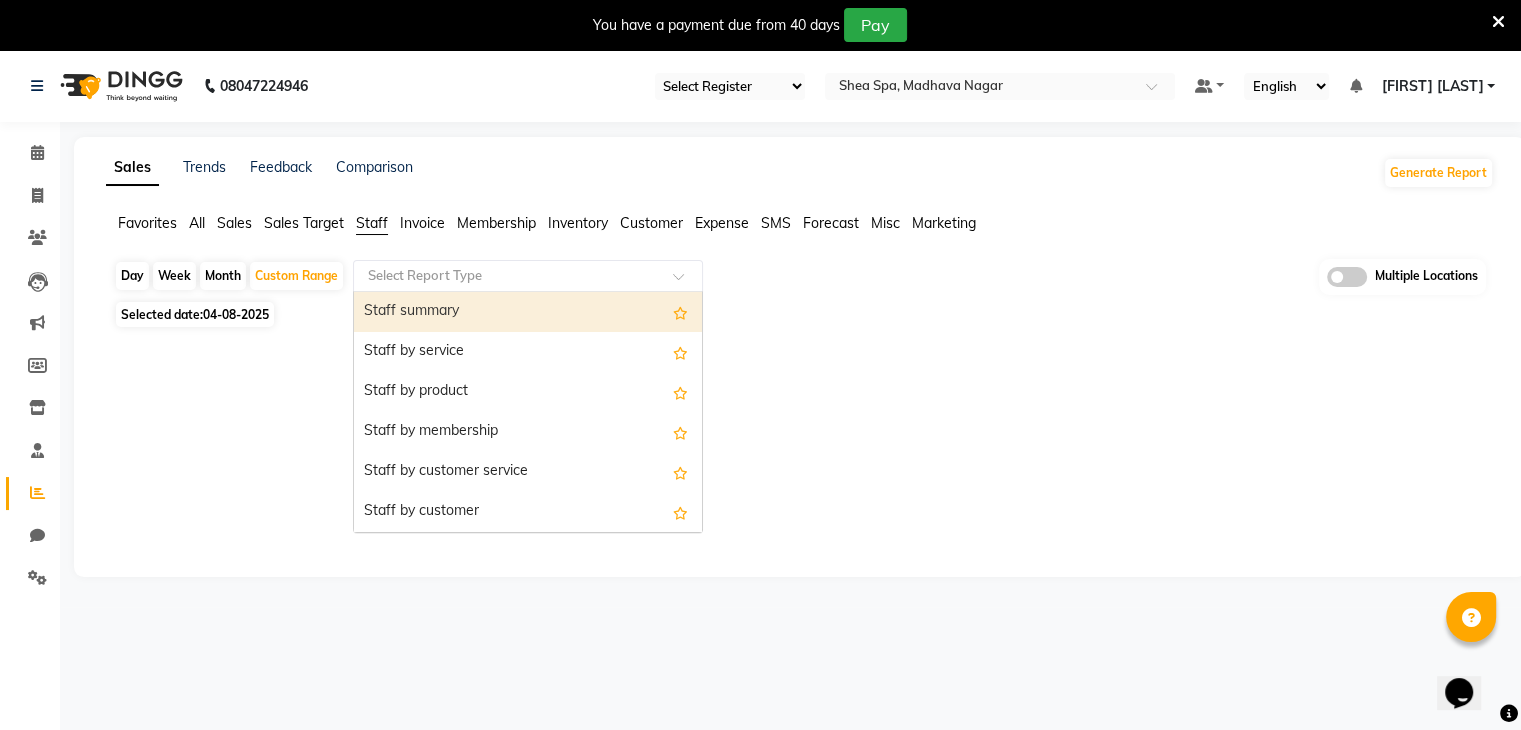 click 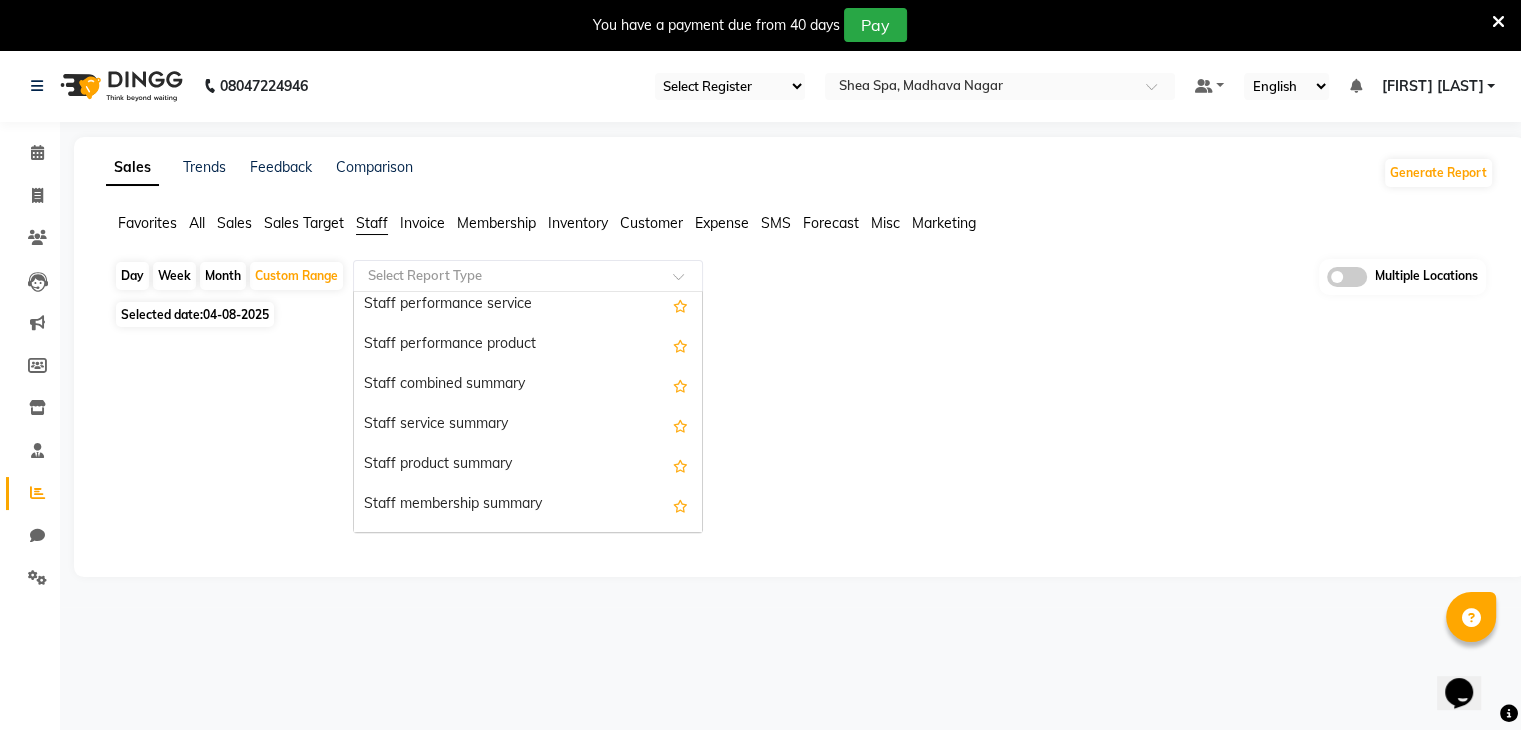 scroll, scrollTop: 376, scrollLeft: 0, axis: vertical 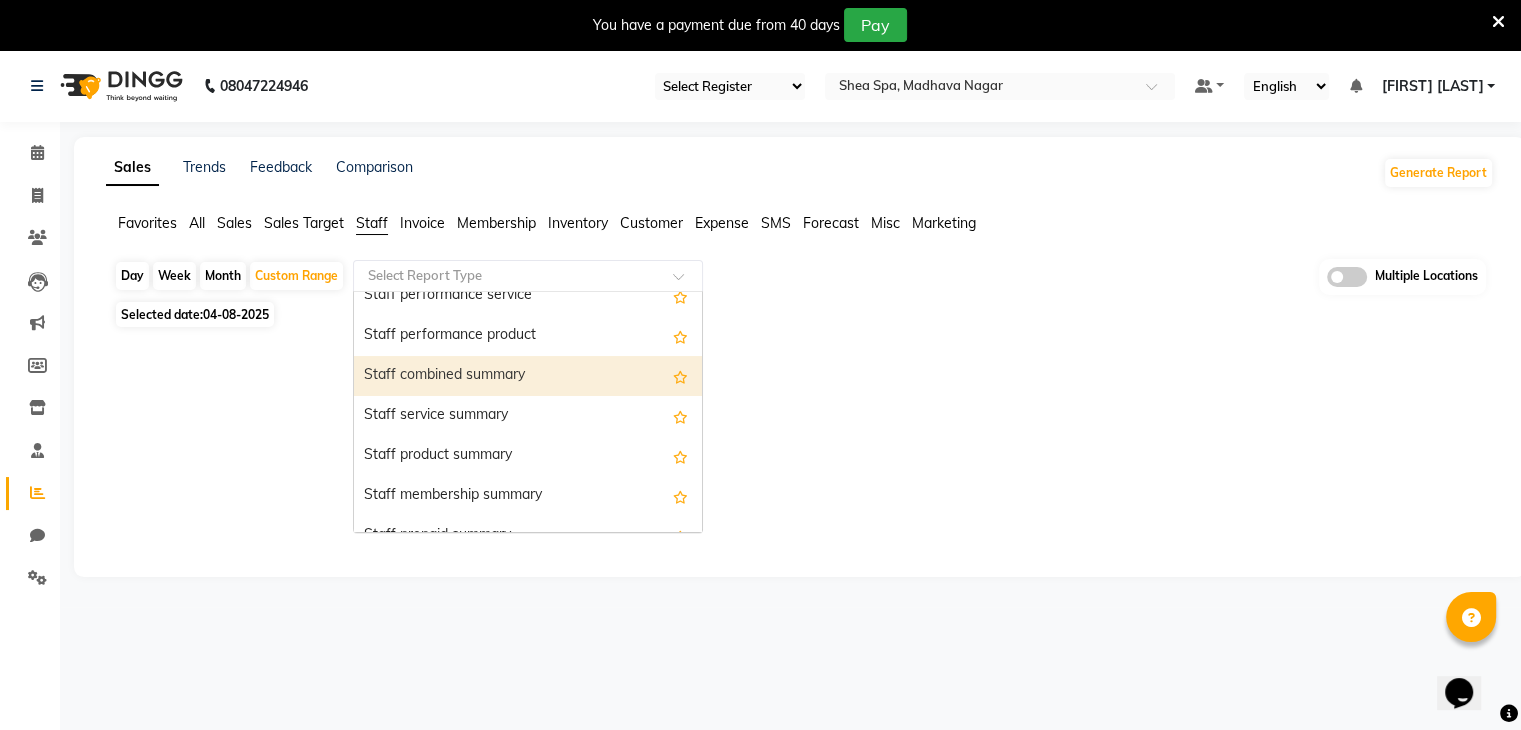 click on "Staff combined summary" at bounding box center [528, 376] 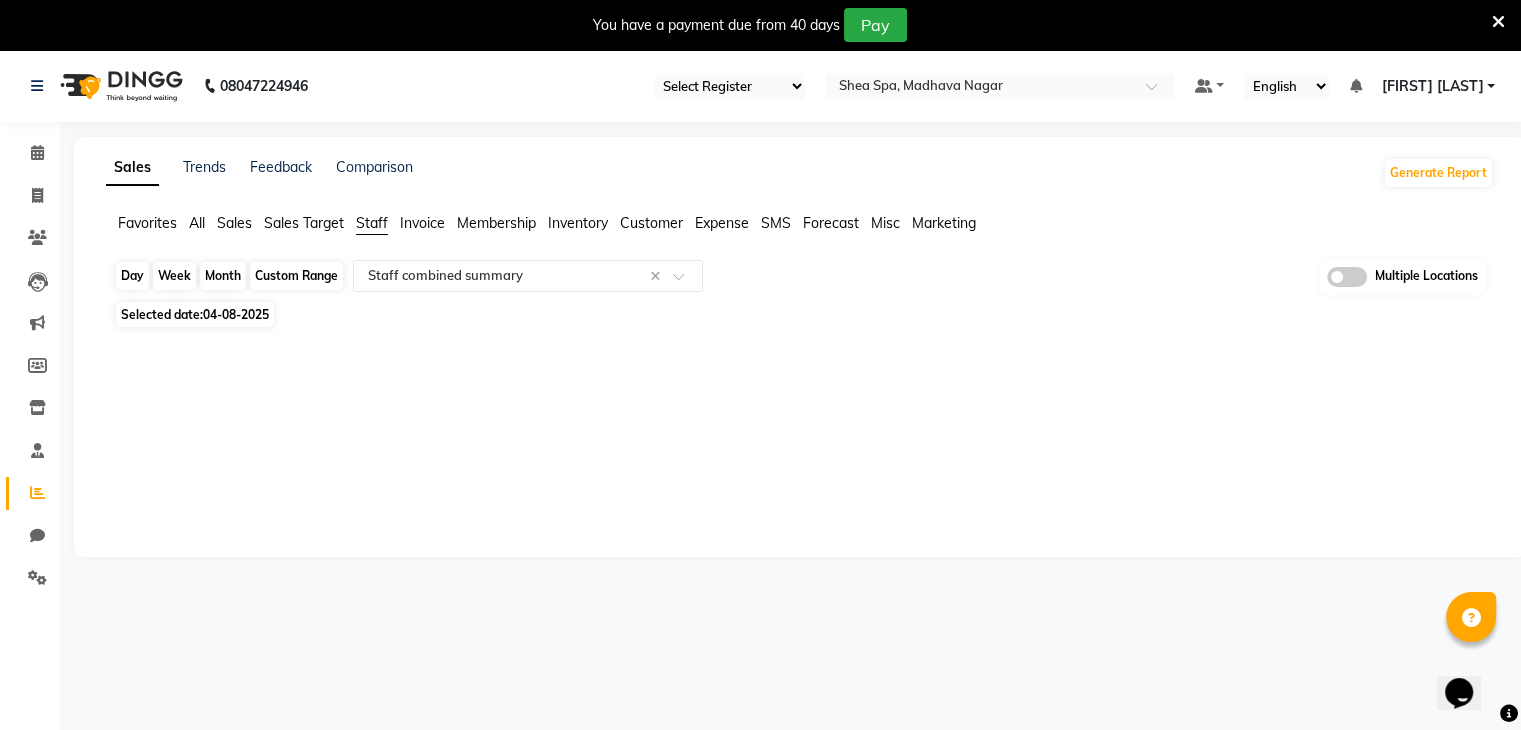 click on "Custom Range" 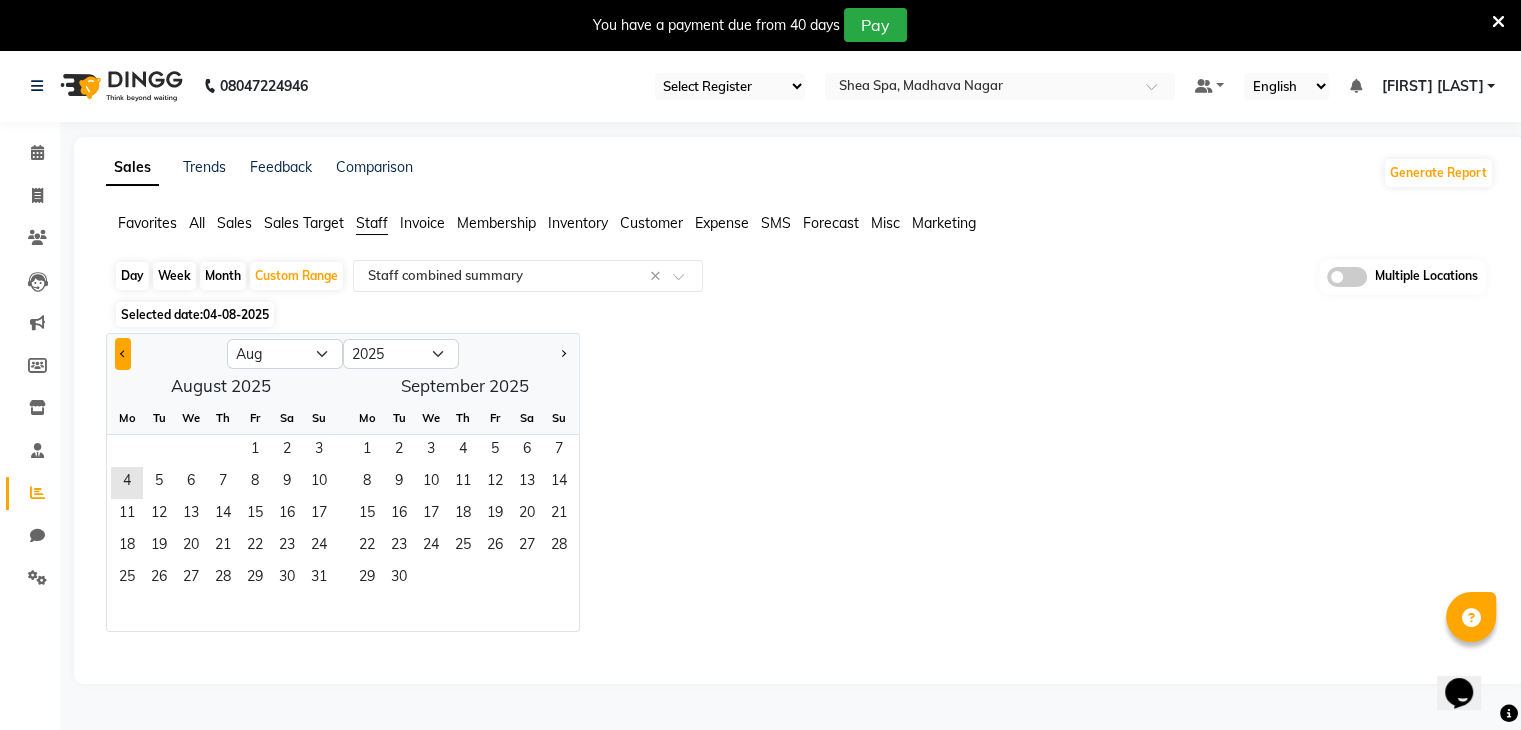click 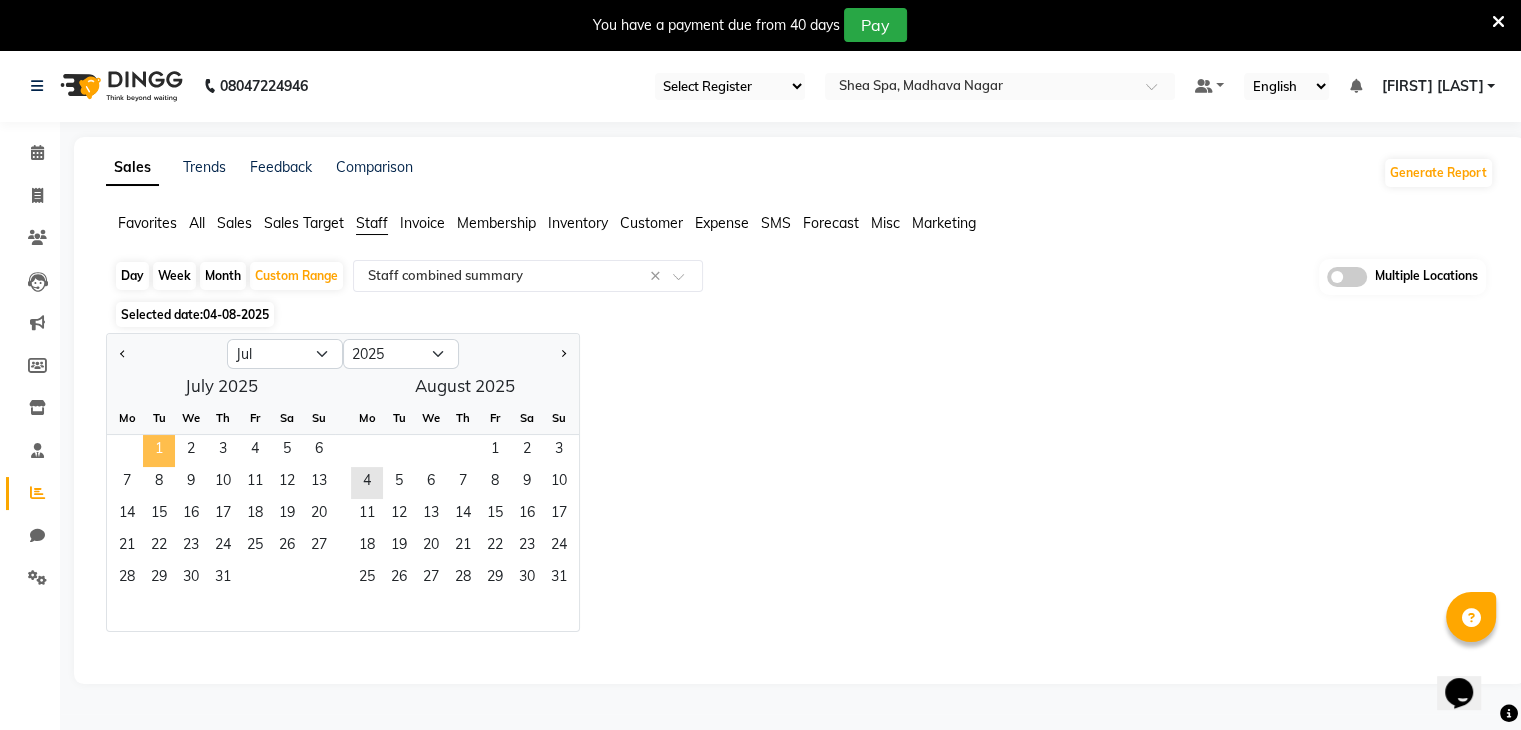 click on "1" 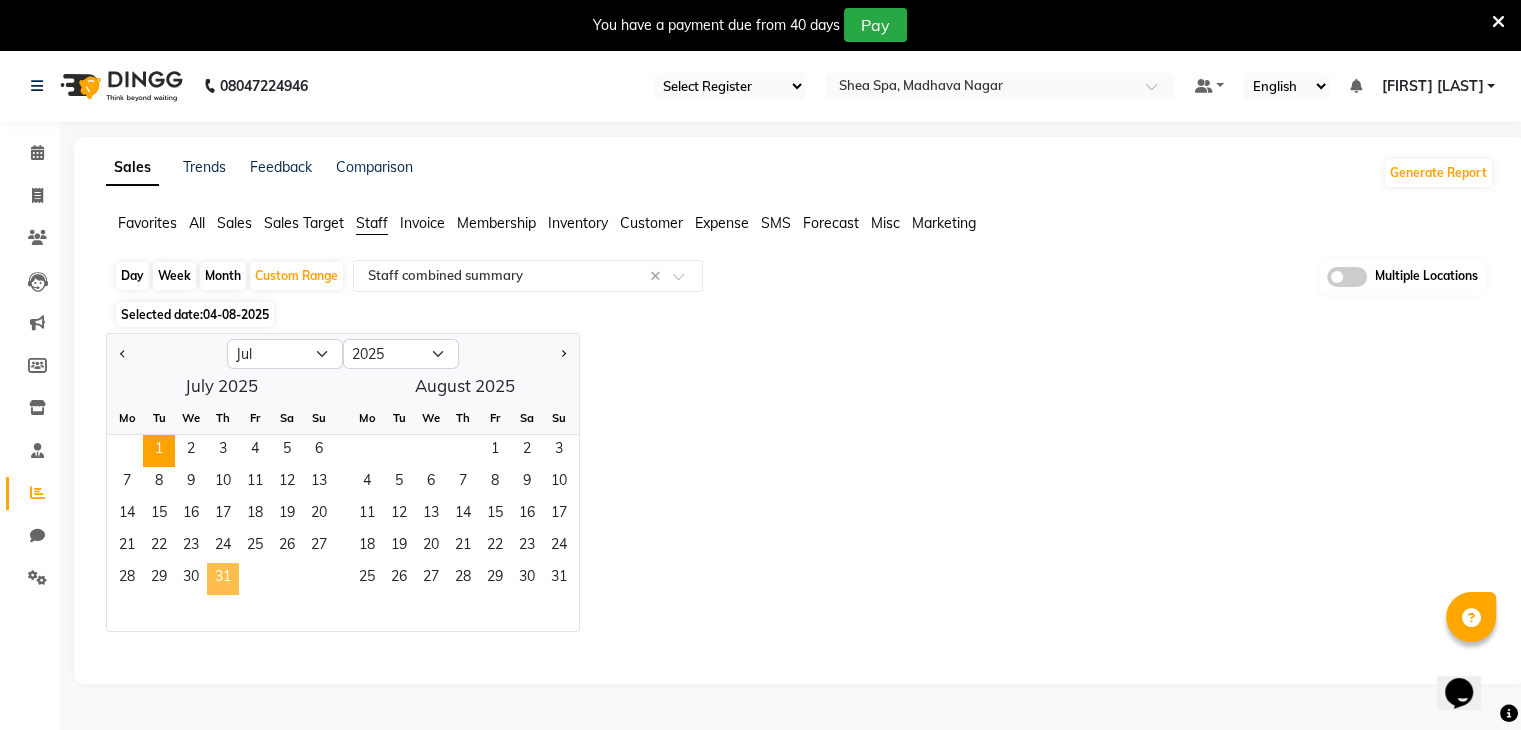 click on "31" 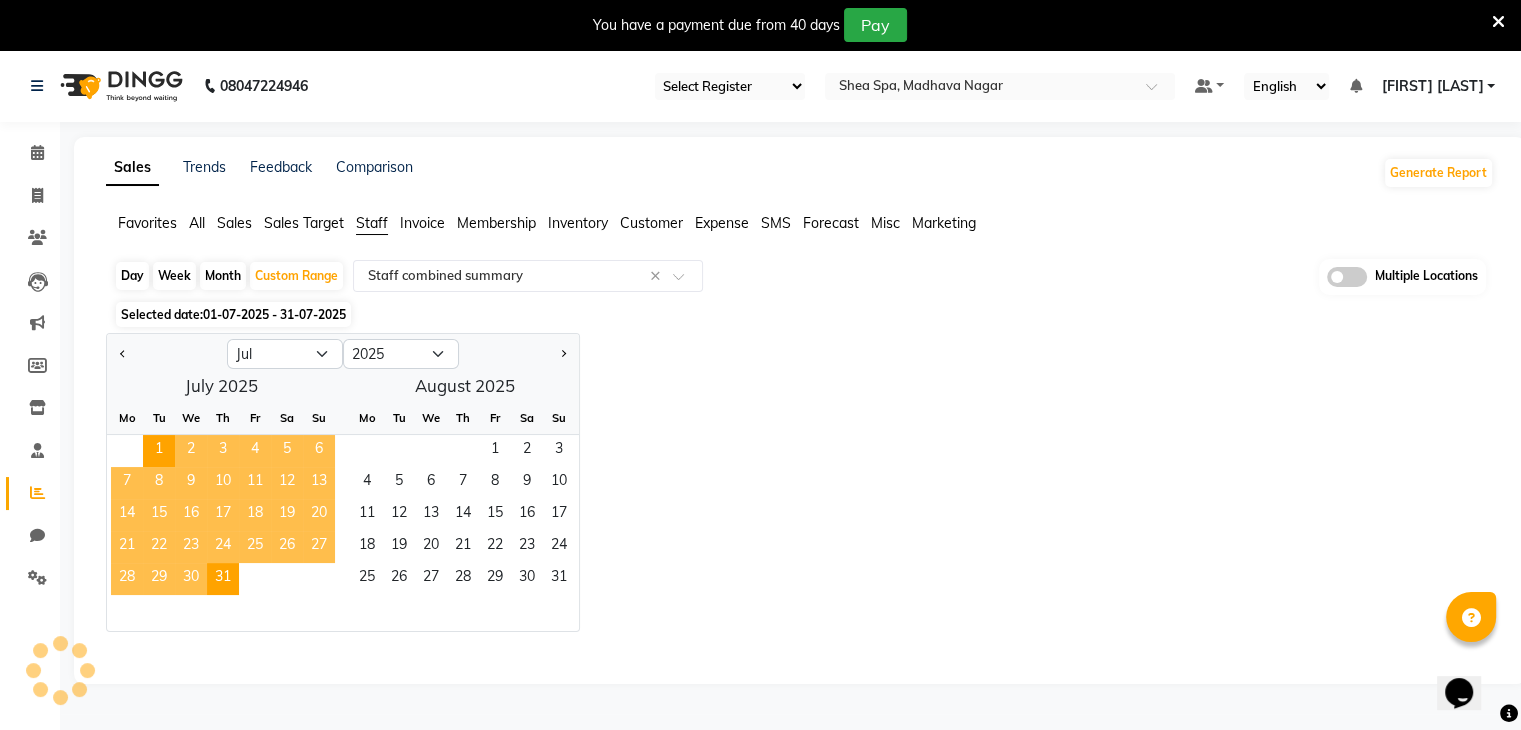 select on "full_report" 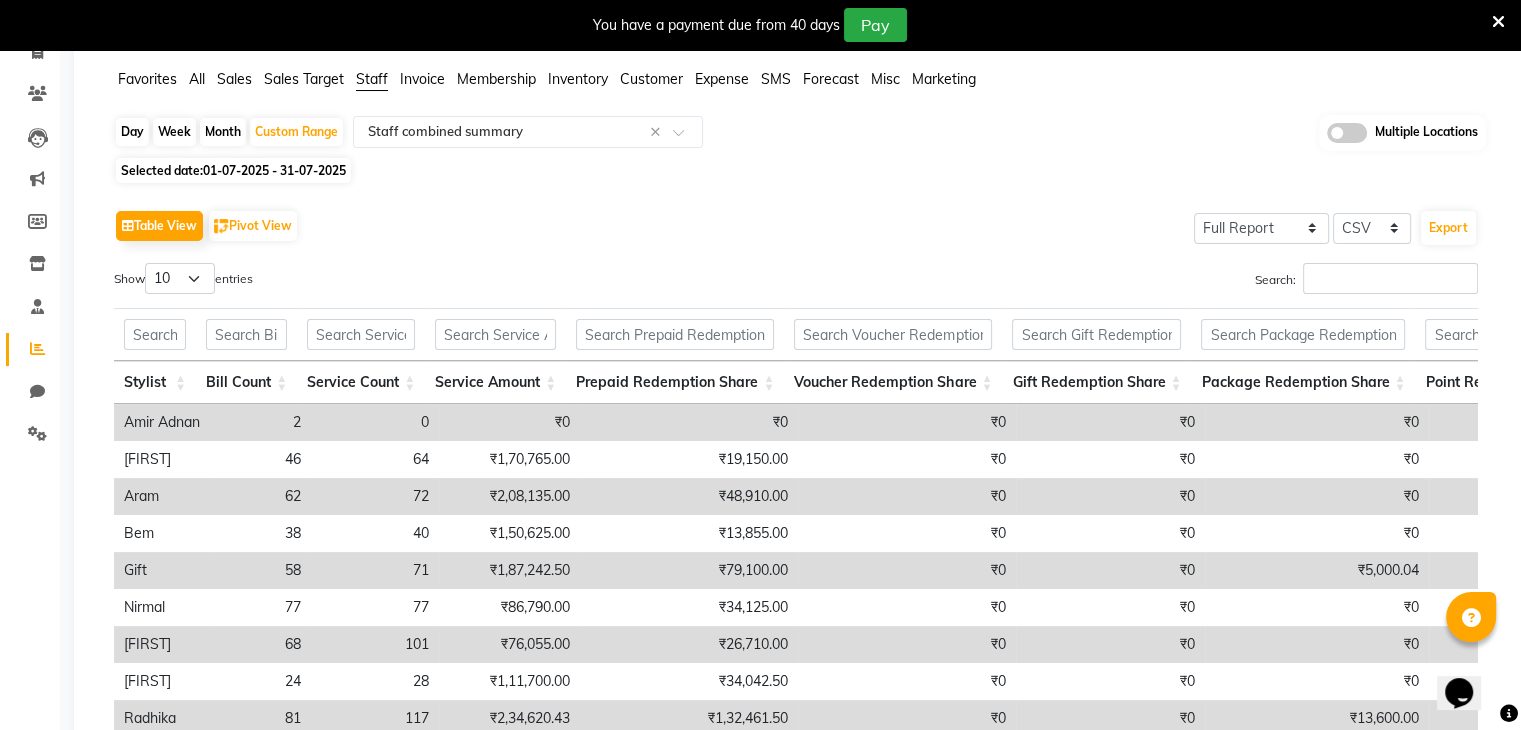 scroll, scrollTop: 123, scrollLeft: 0, axis: vertical 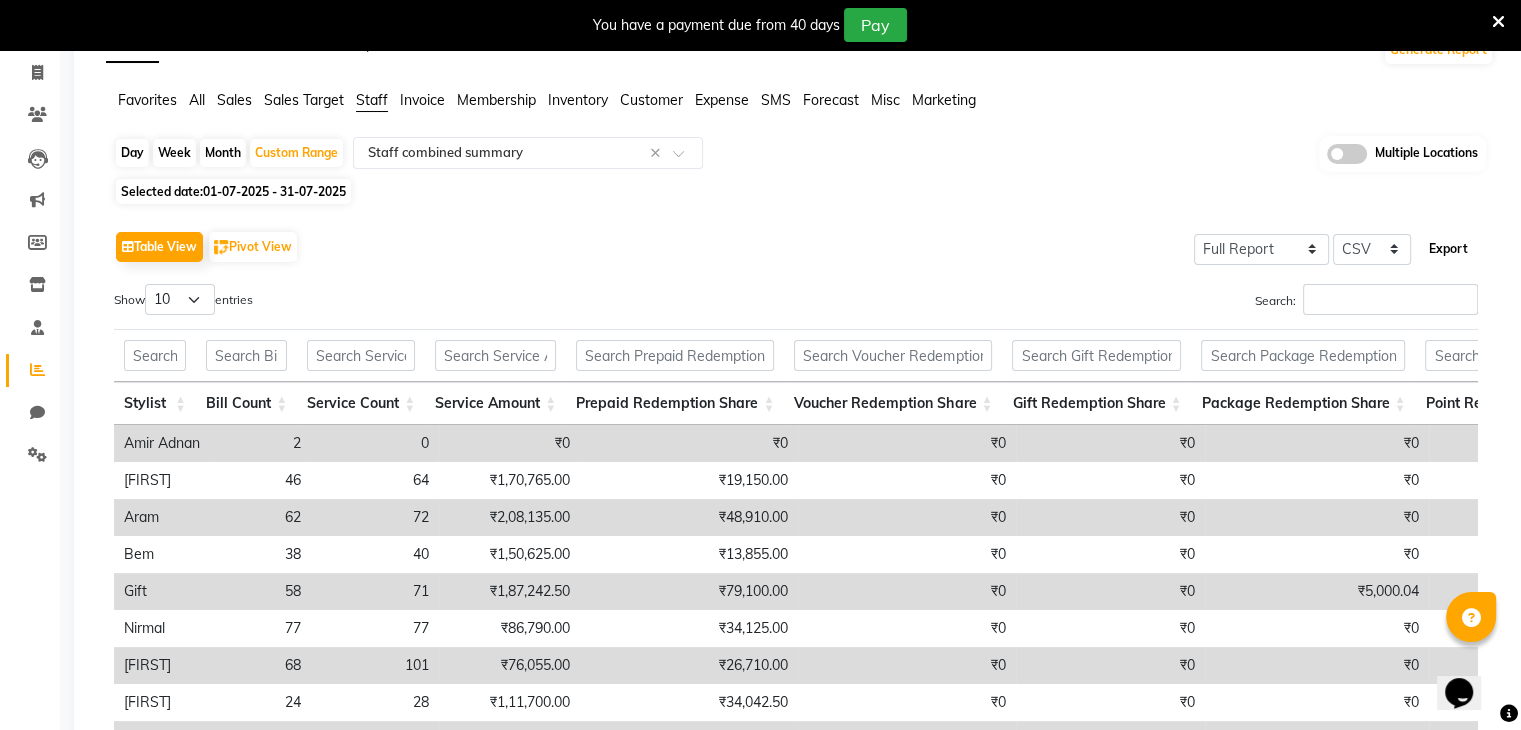 click on "Export" 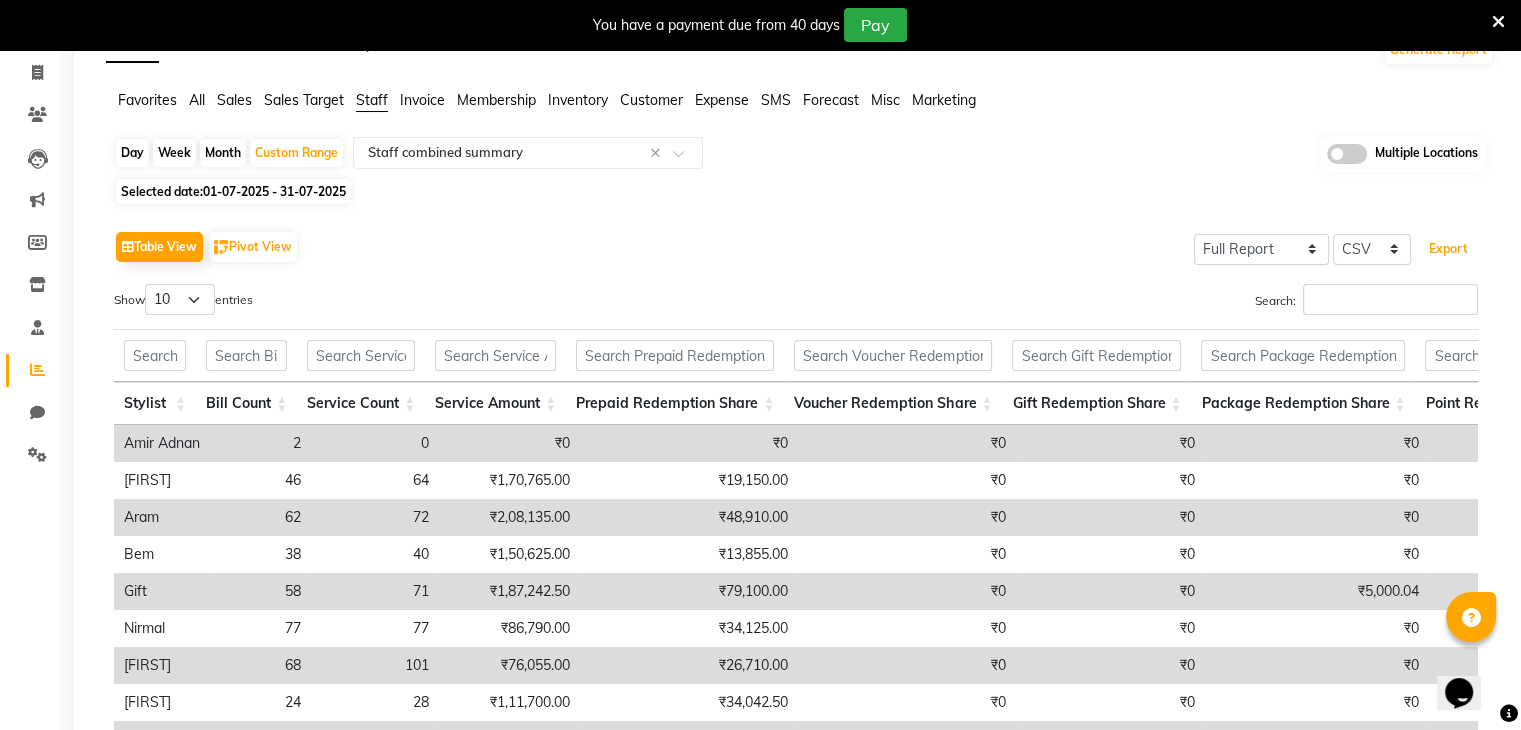 type 